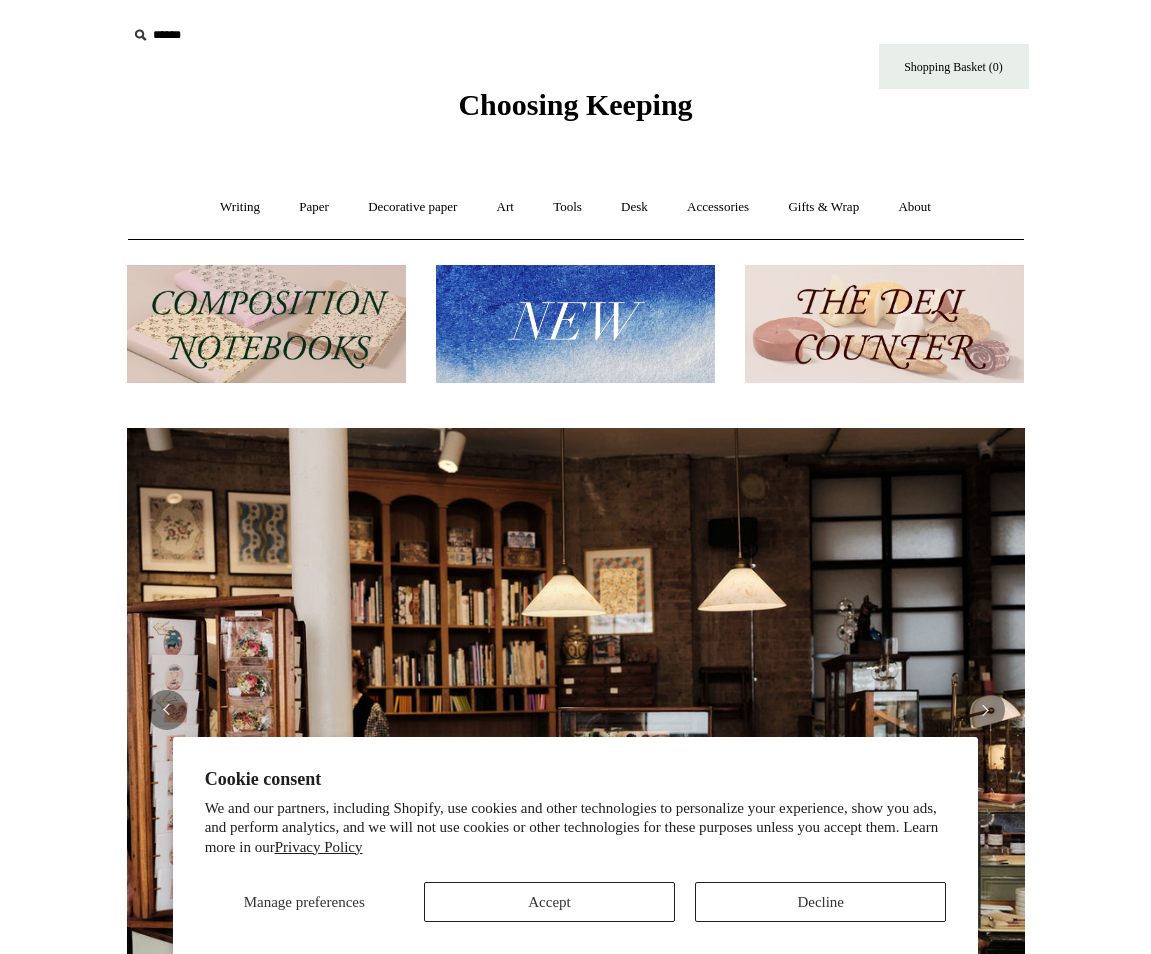scroll, scrollTop: 0, scrollLeft: 0, axis: both 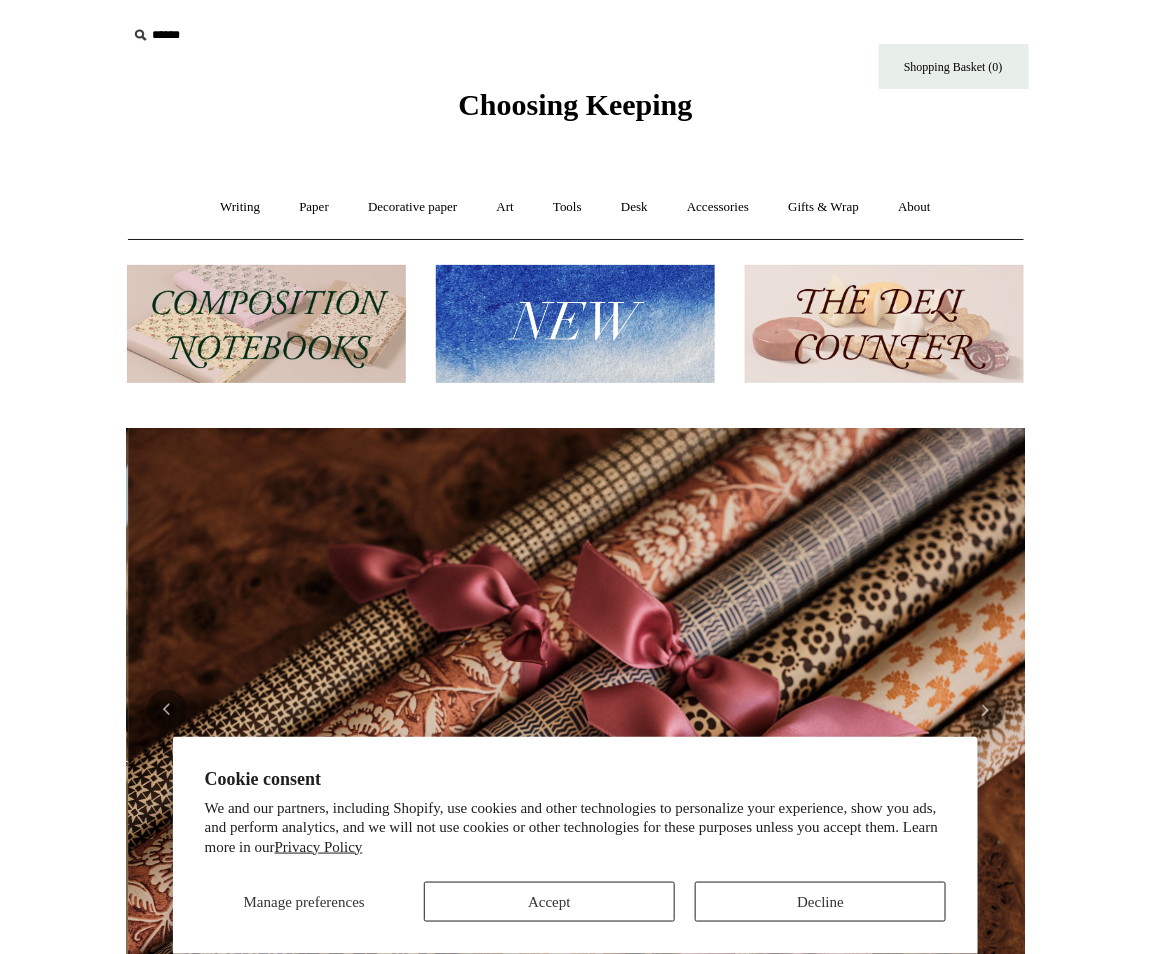 click on "Cookie consent We and our partners, including Shopify, use cookies and other technologies to personalize your experience, show you ads, and perform analytics, and we will not use cookies or other technologies for these purposes unless you accept them. Learn more in our   Privacy Policy Manage preferences Accept Decline
Menu
Choosing Keeping
*
Shipping Information" at bounding box center (576, 913) 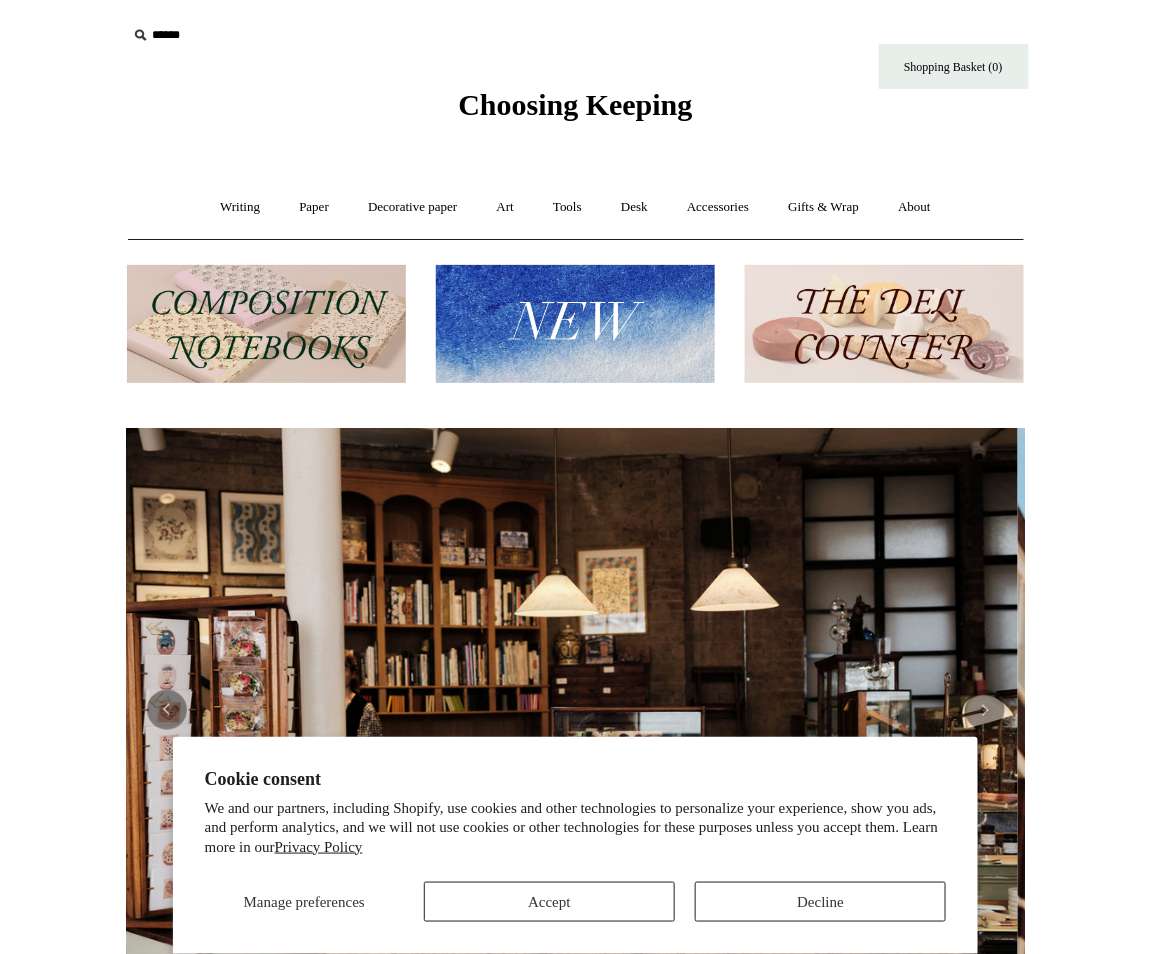 scroll, scrollTop: 0, scrollLeft: 0, axis: both 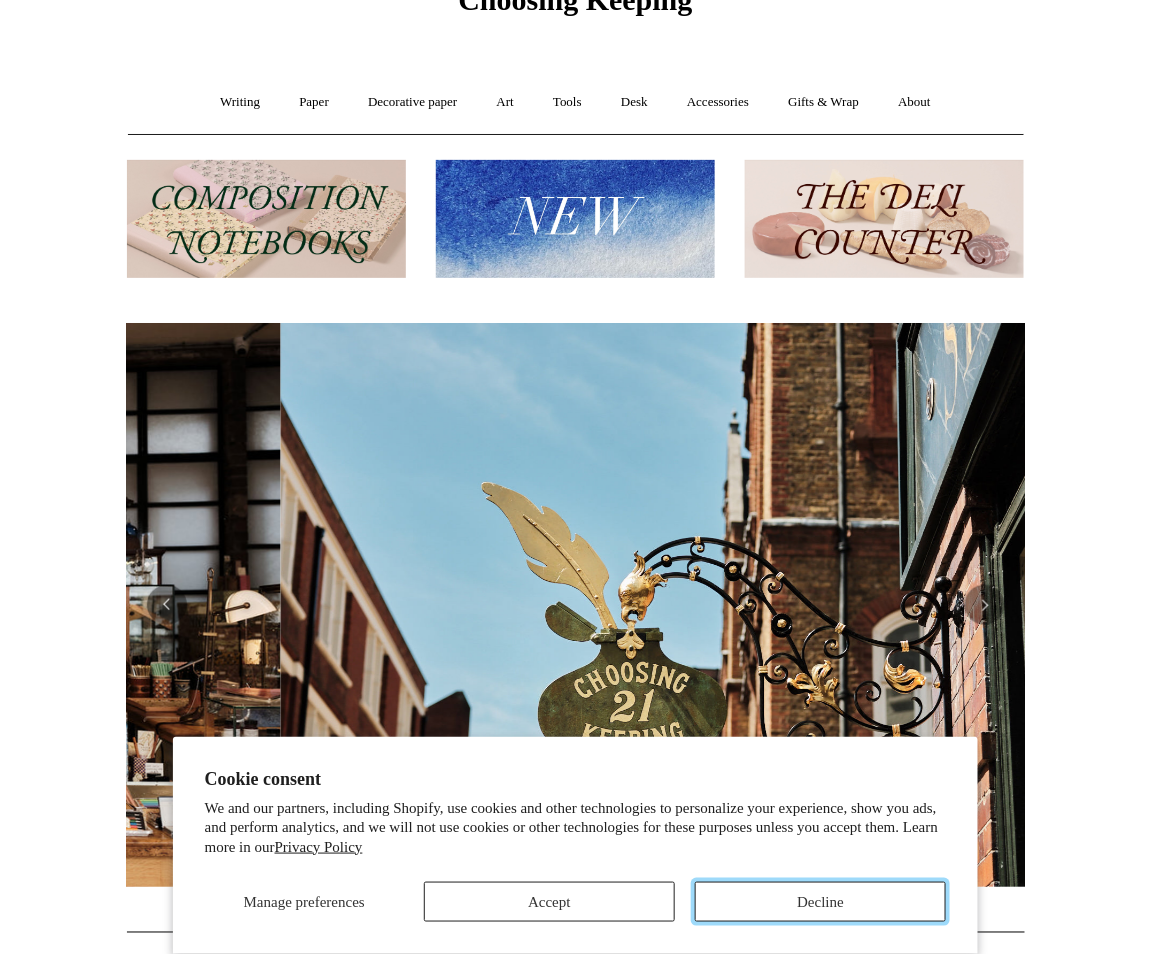 click on "Decline" at bounding box center (820, 902) 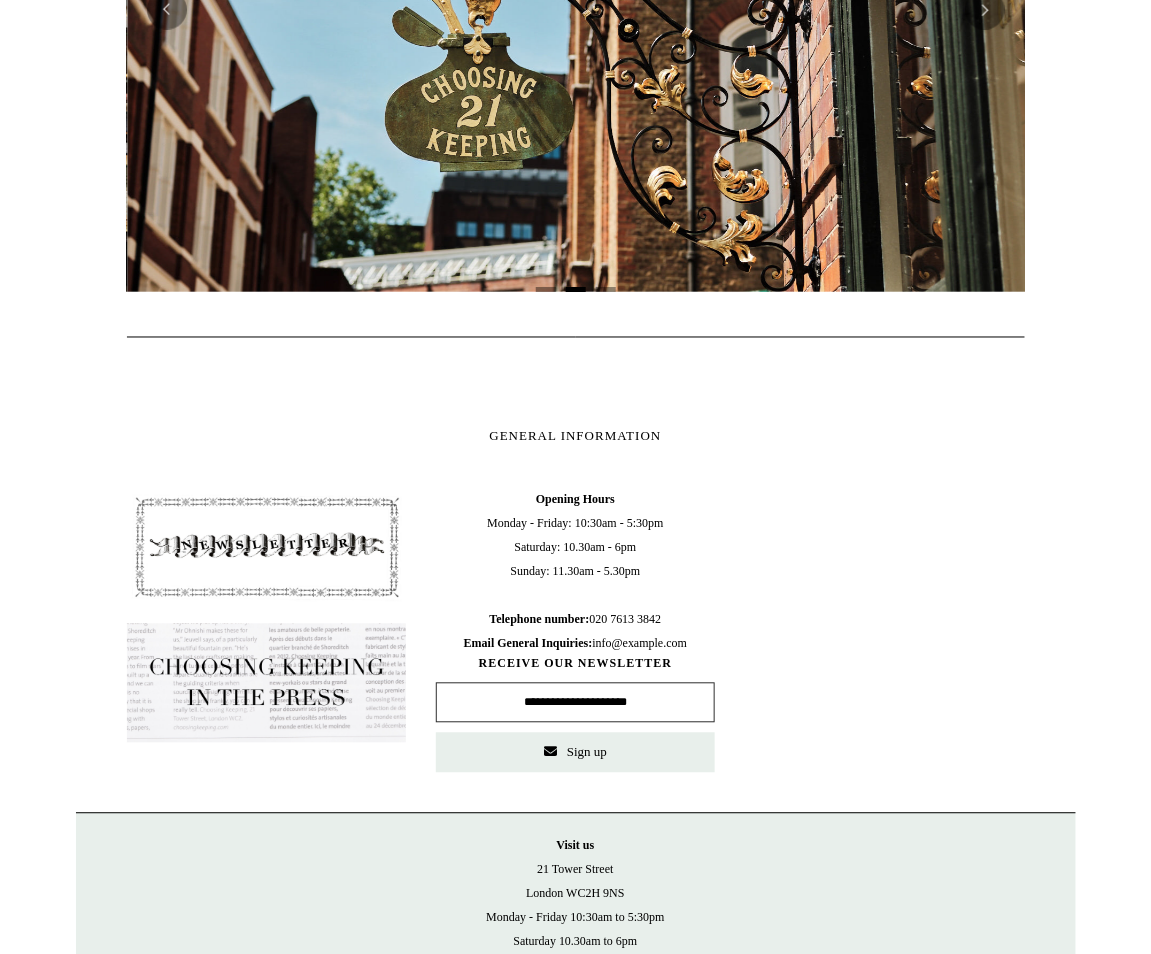 scroll, scrollTop: 670, scrollLeft: 0, axis: vertical 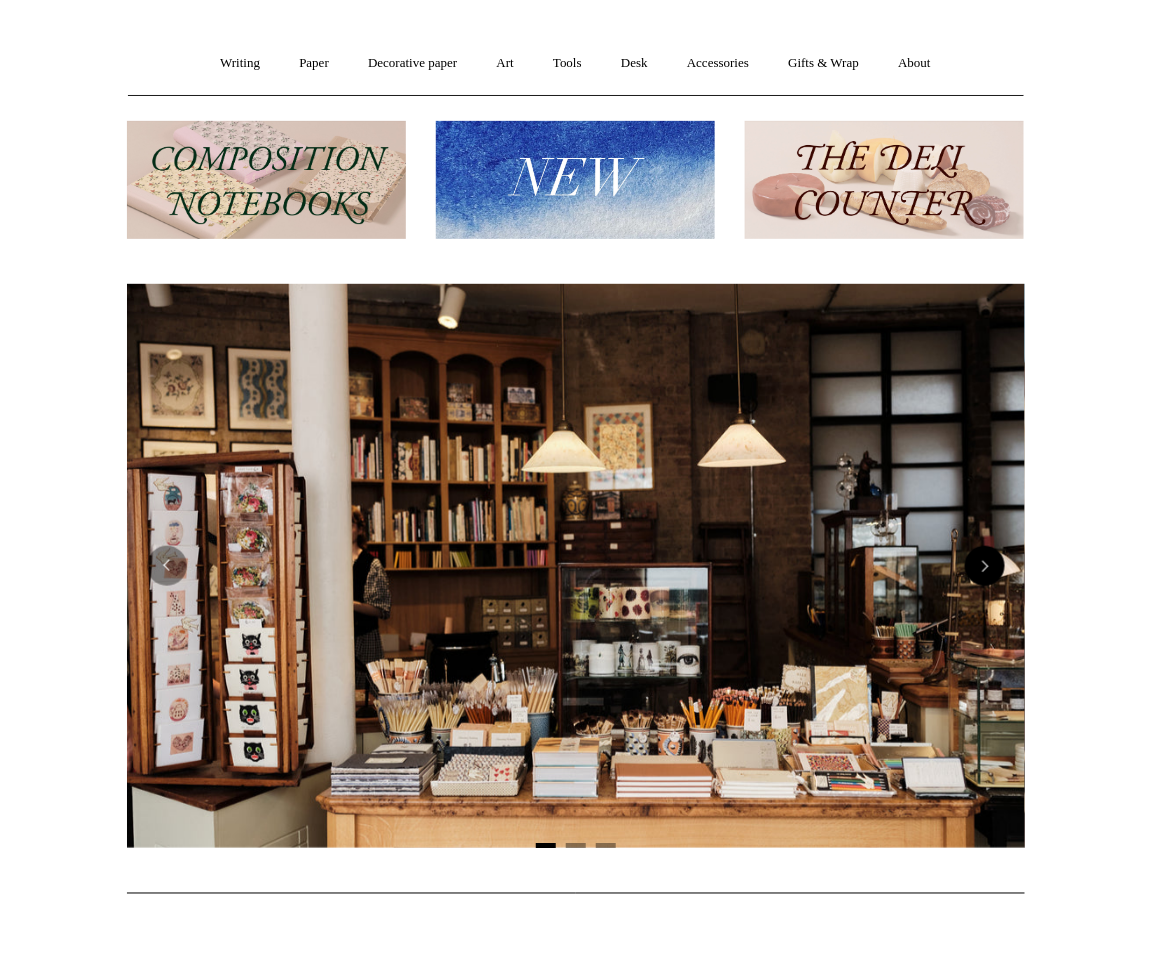 click at bounding box center [985, 566] 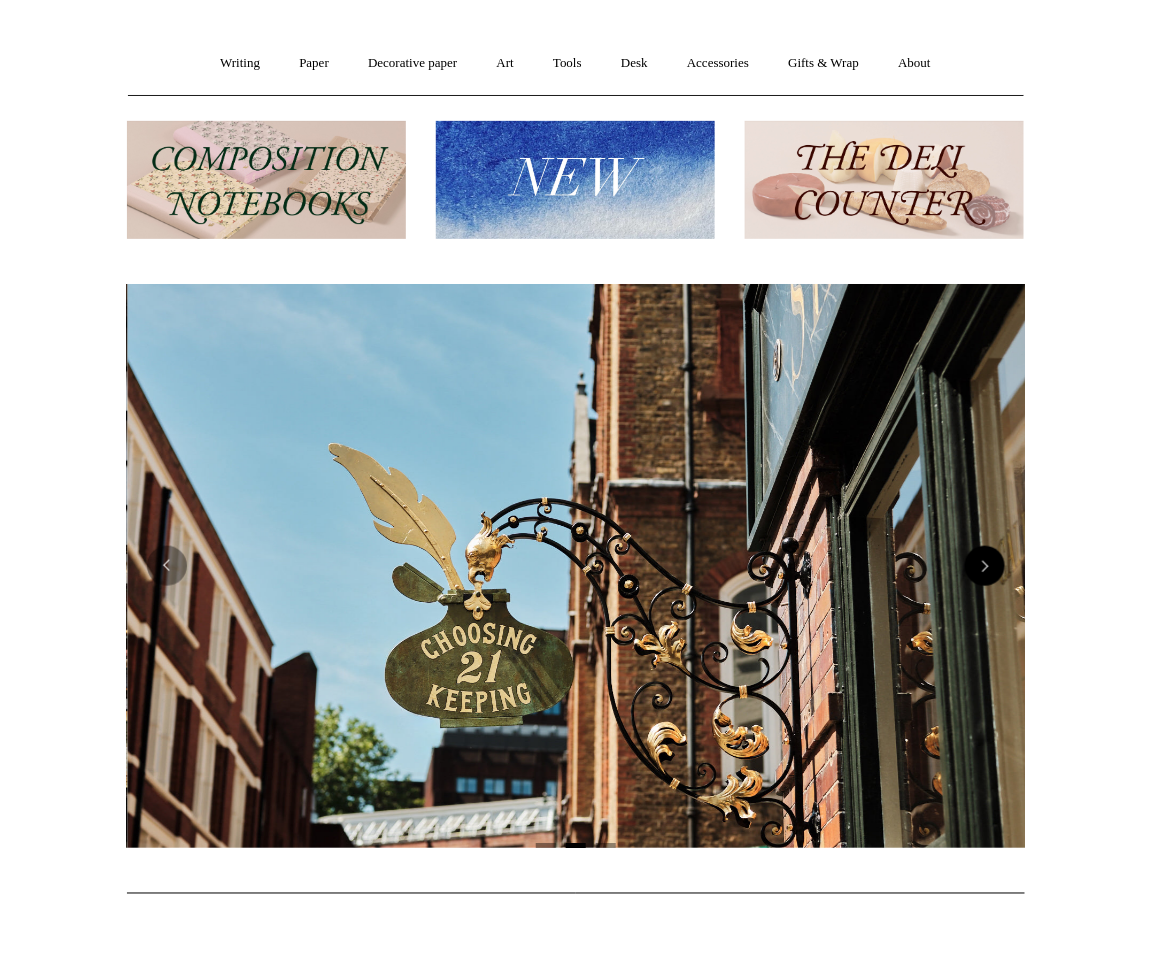 click at bounding box center [985, 566] 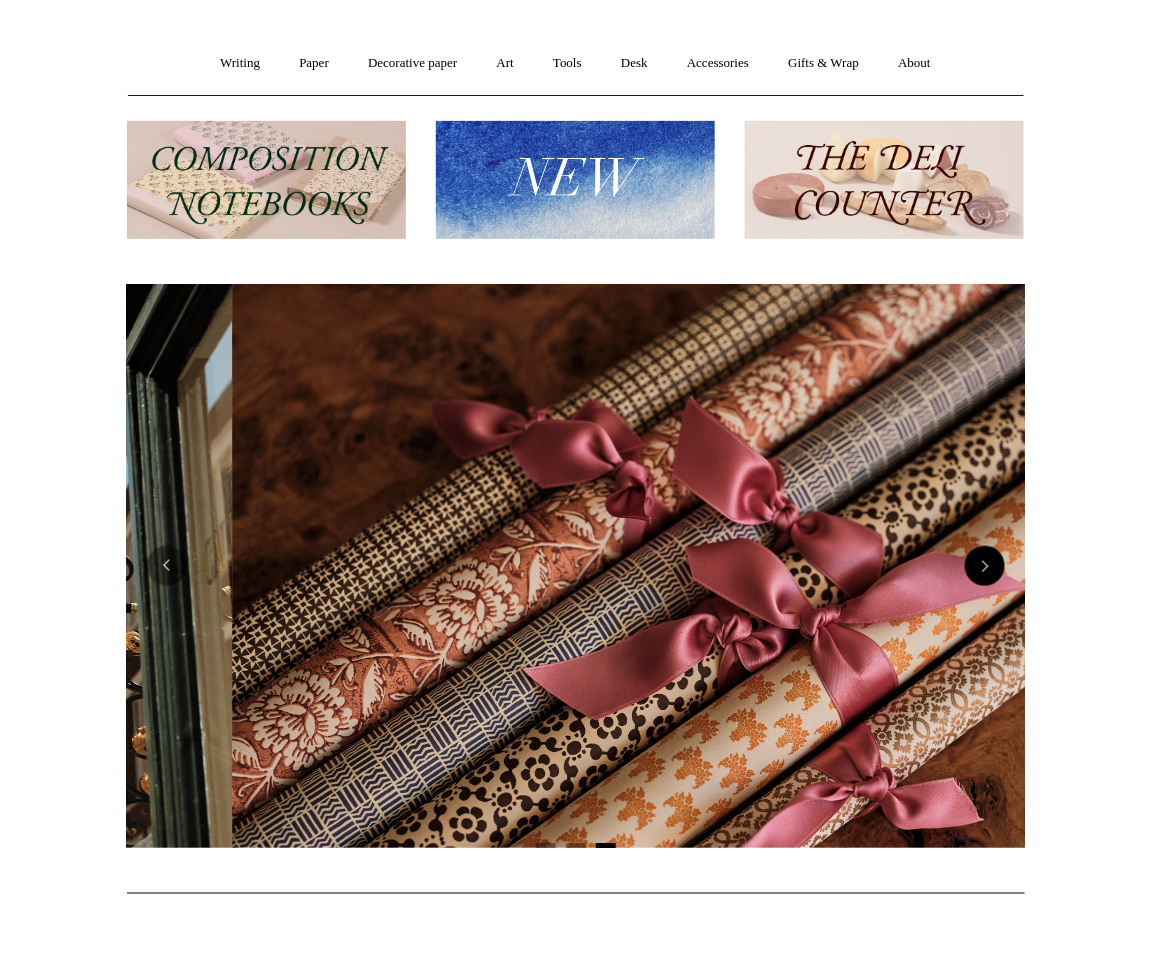 scroll, scrollTop: 0, scrollLeft: 1795, axis: horizontal 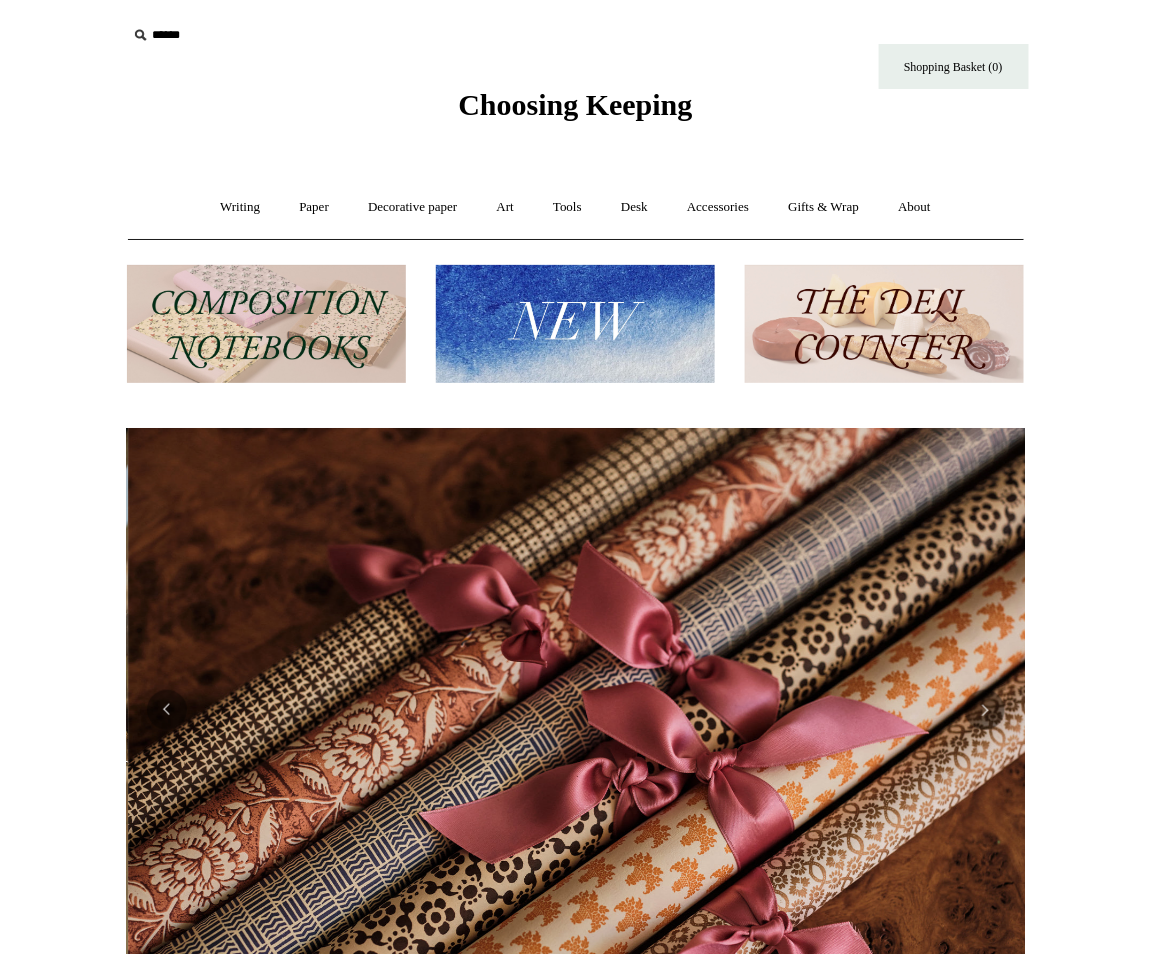 click at bounding box center (266, 324) 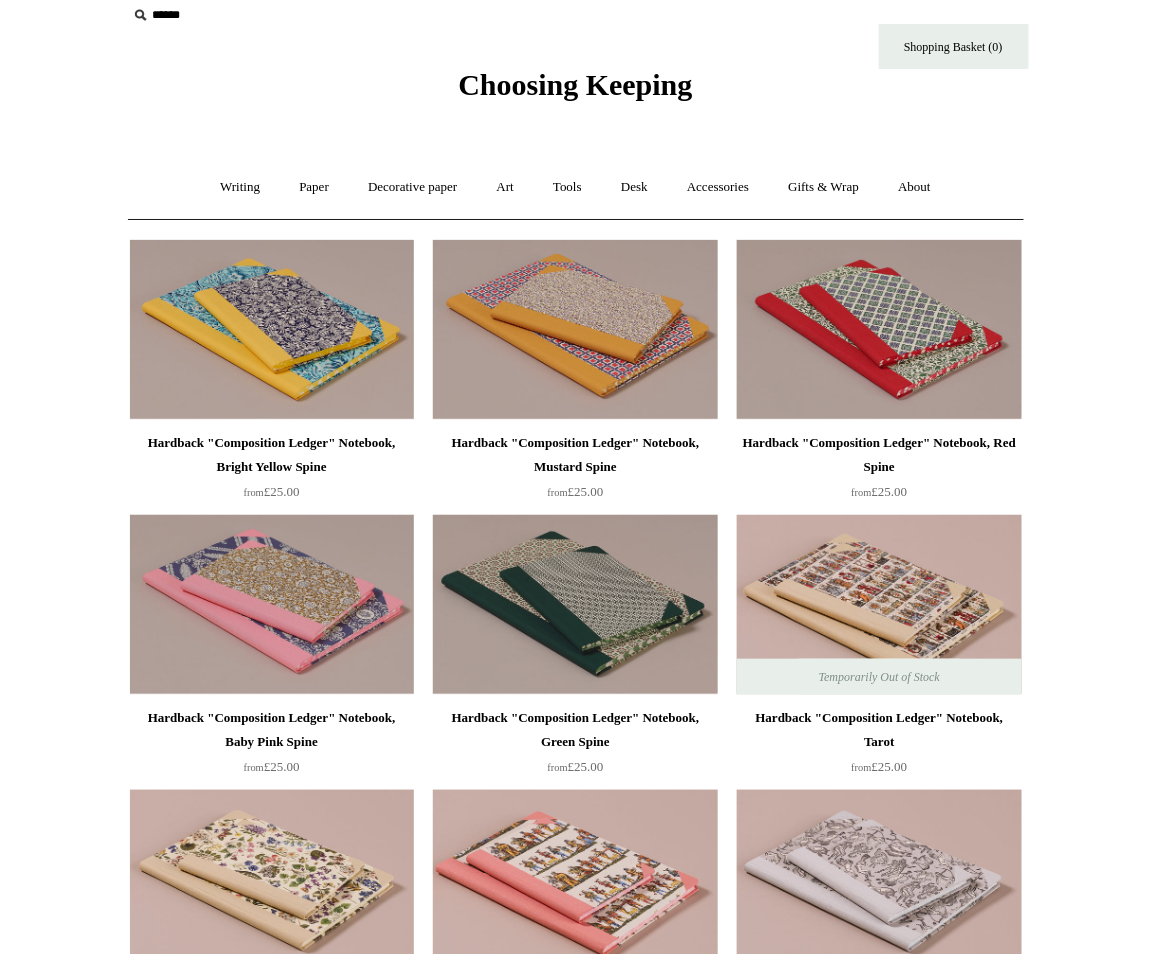 scroll, scrollTop: 0, scrollLeft: 0, axis: both 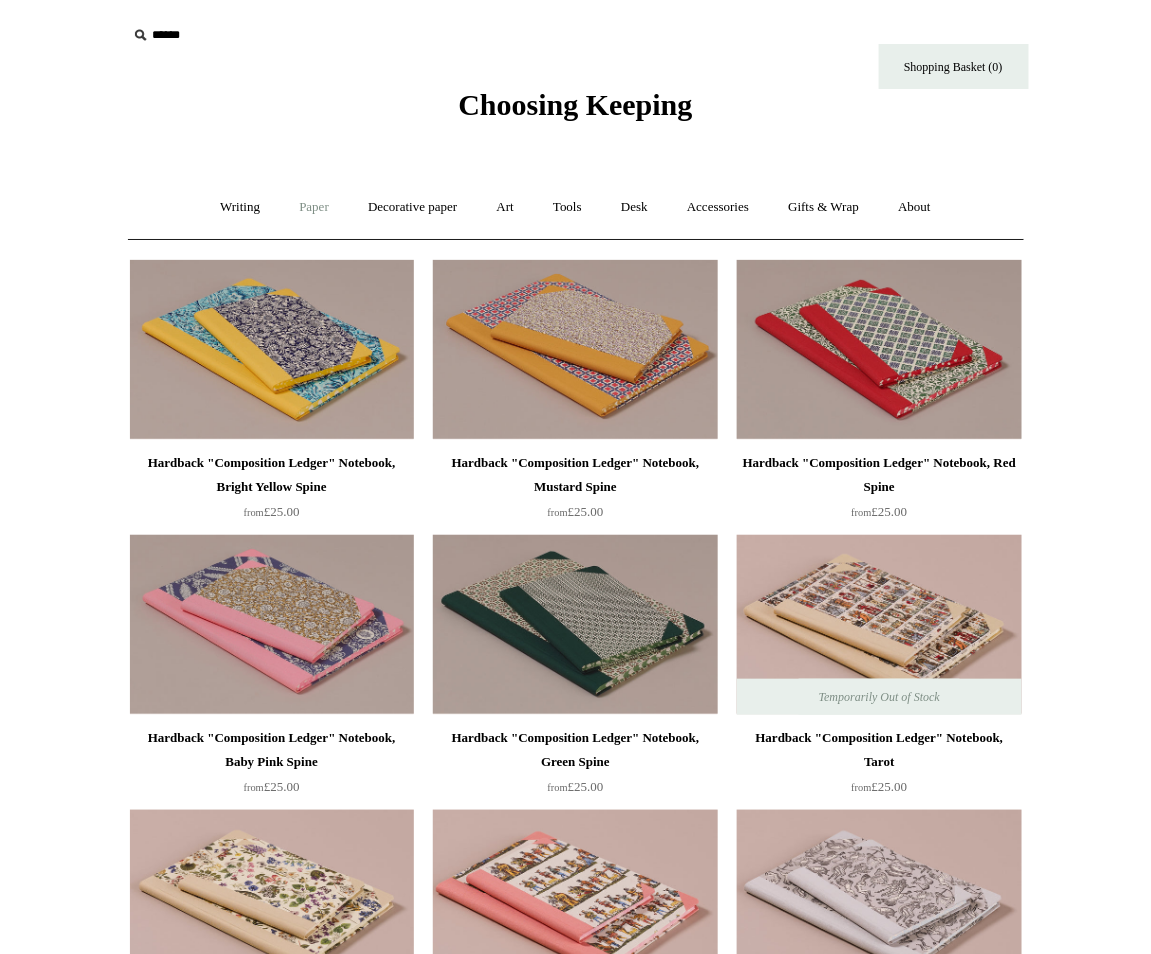 click on "Paper +" at bounding box center (314, 207) 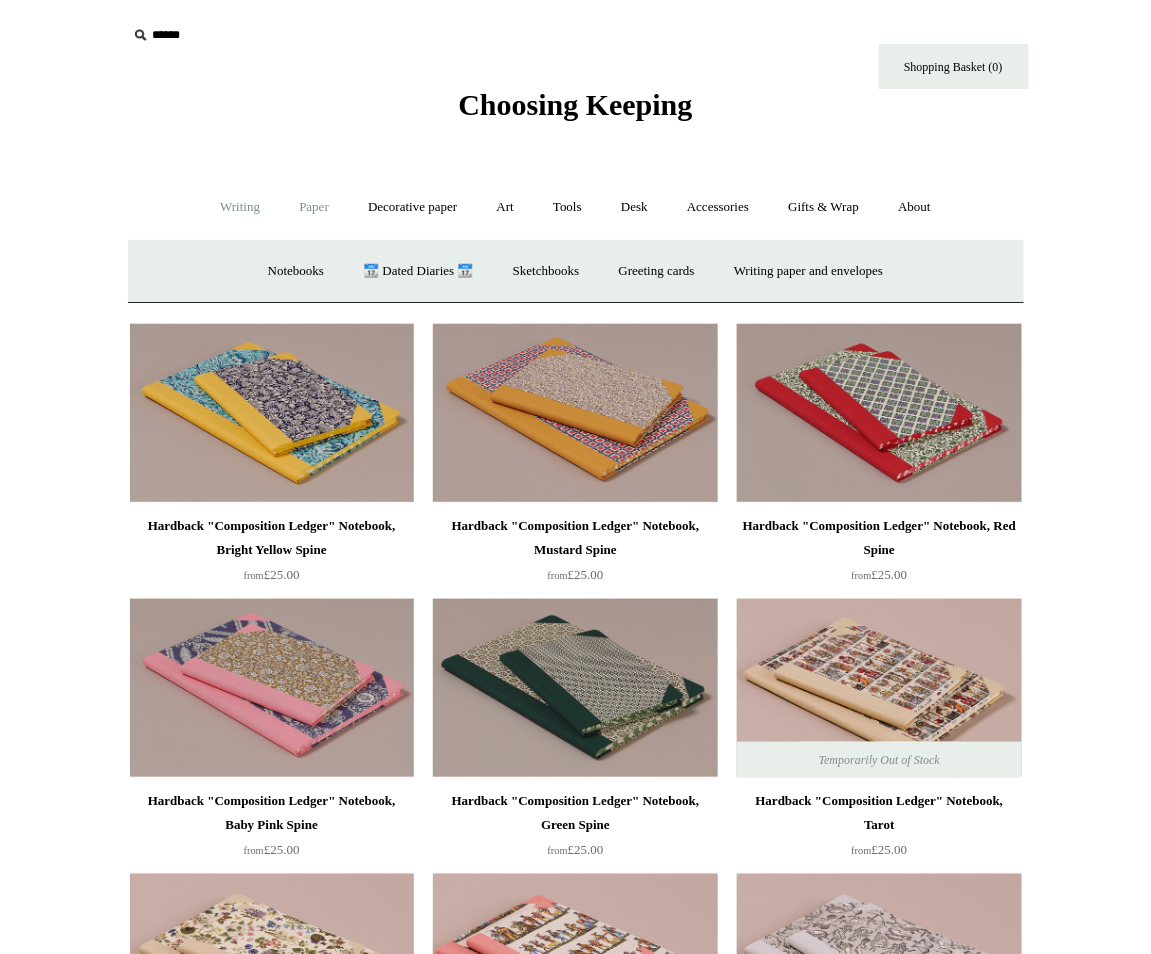 click on "Writing +" at bounding box center (240, 207) 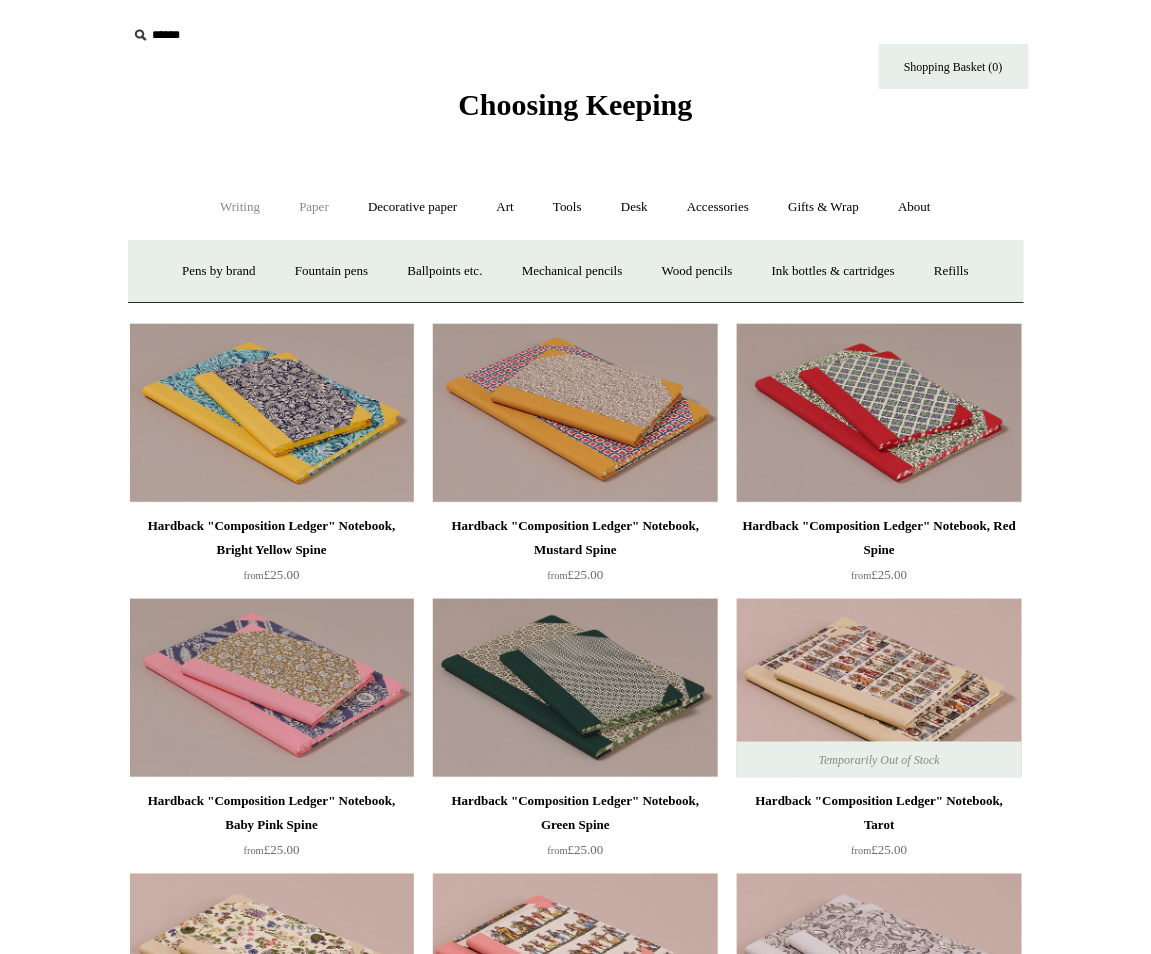 click on "Paper +" at bounding box center (314, 207) 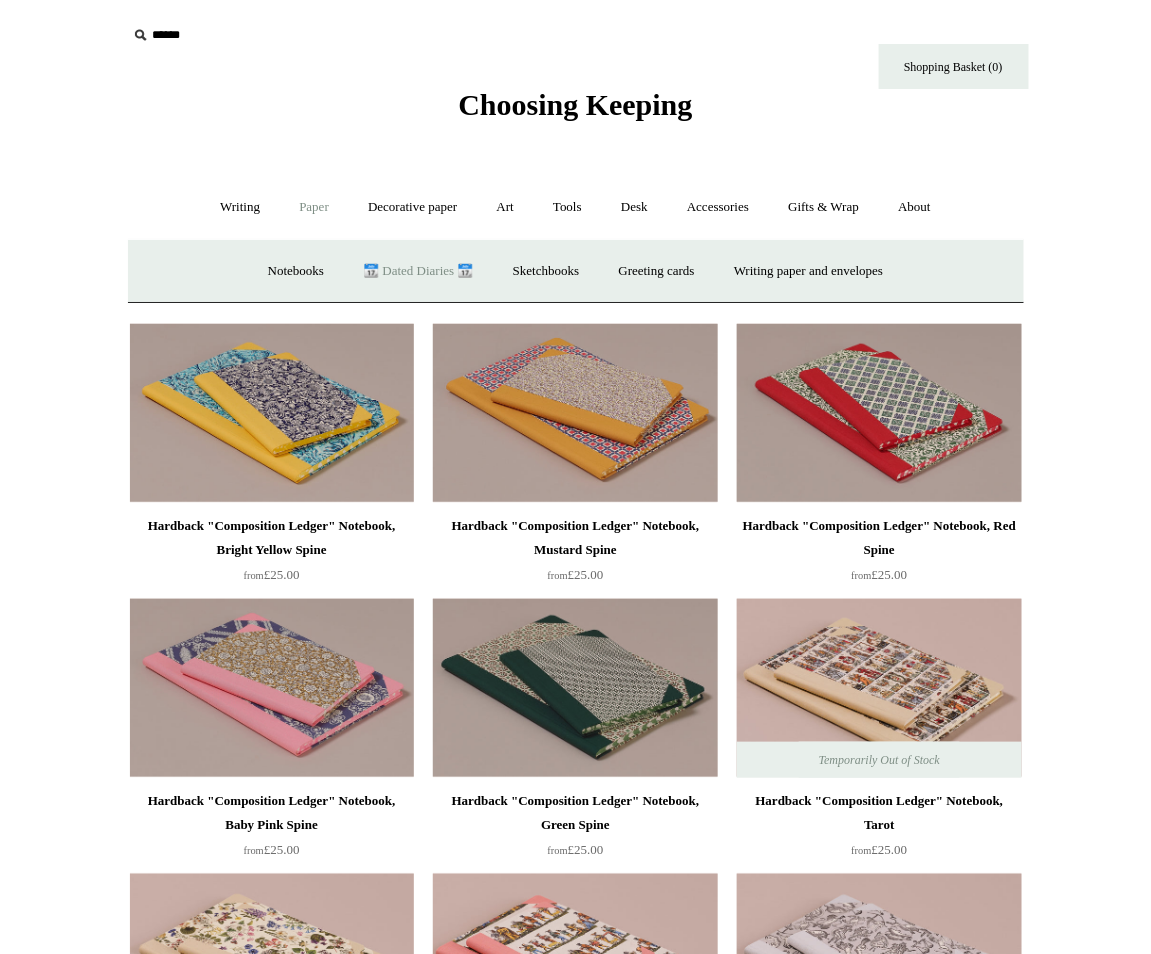 click on "📆 Dated Diaries 📆" at bounding box center [418, 271] 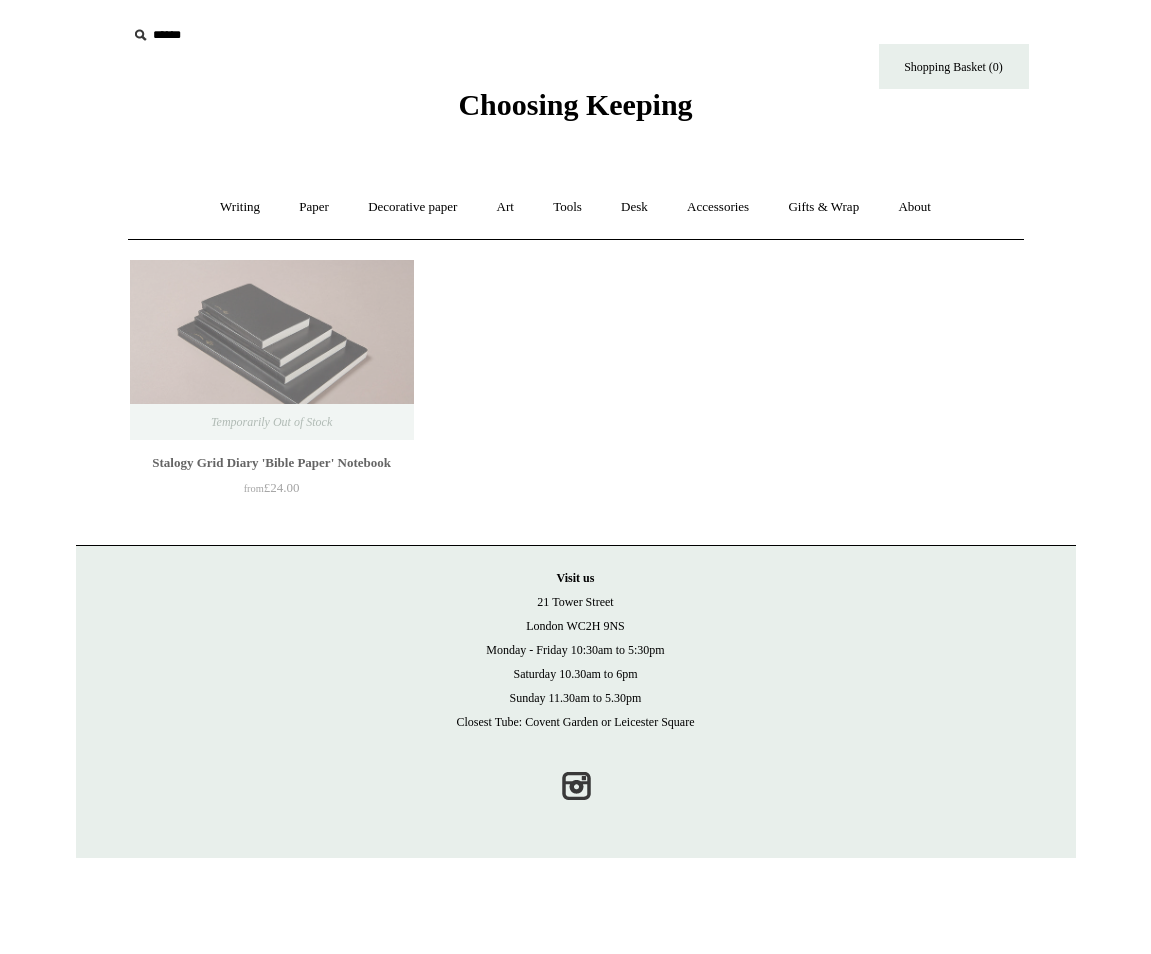 scroll, scrollTop: 0, scrollLeft: 0, axis: both 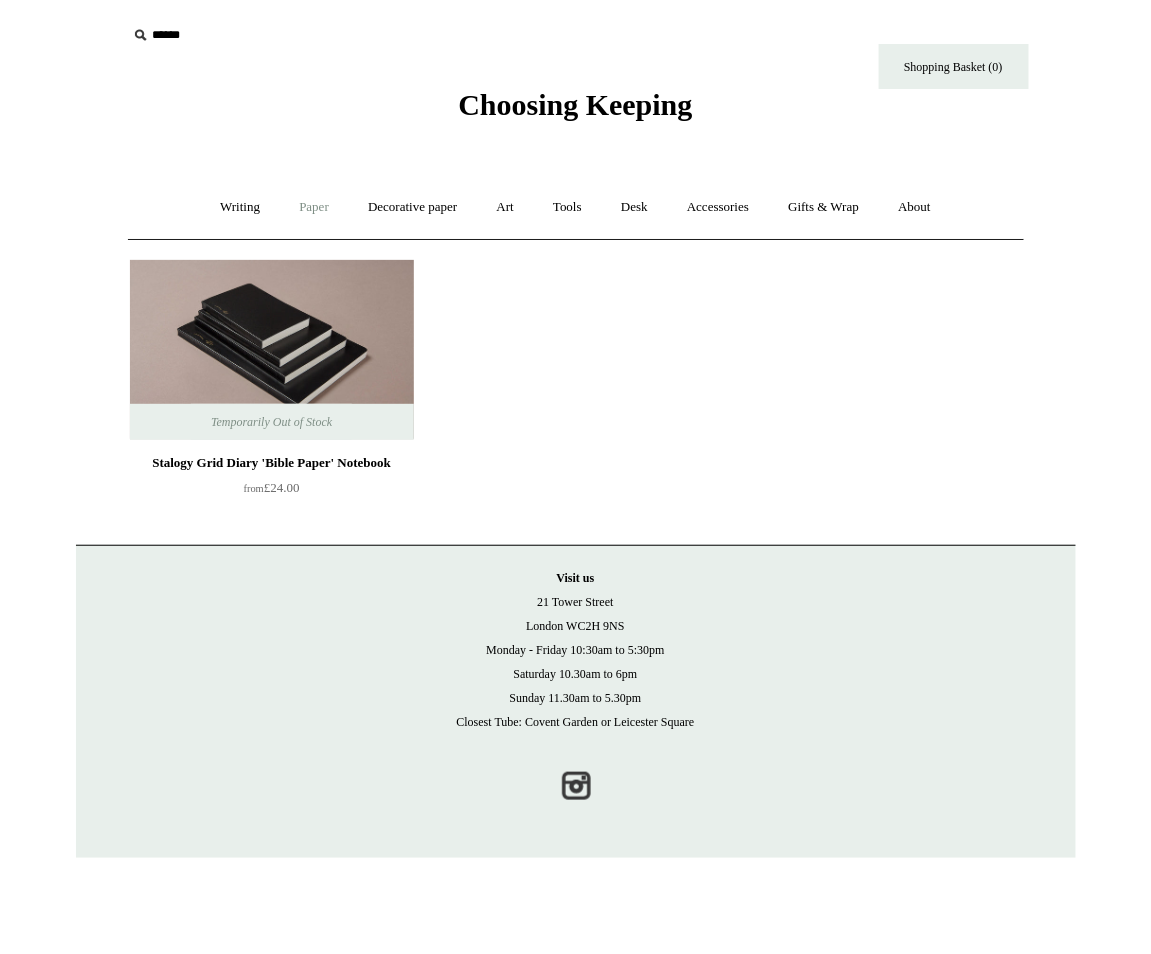 click on "Paper +" at bounding box center (314, 207) 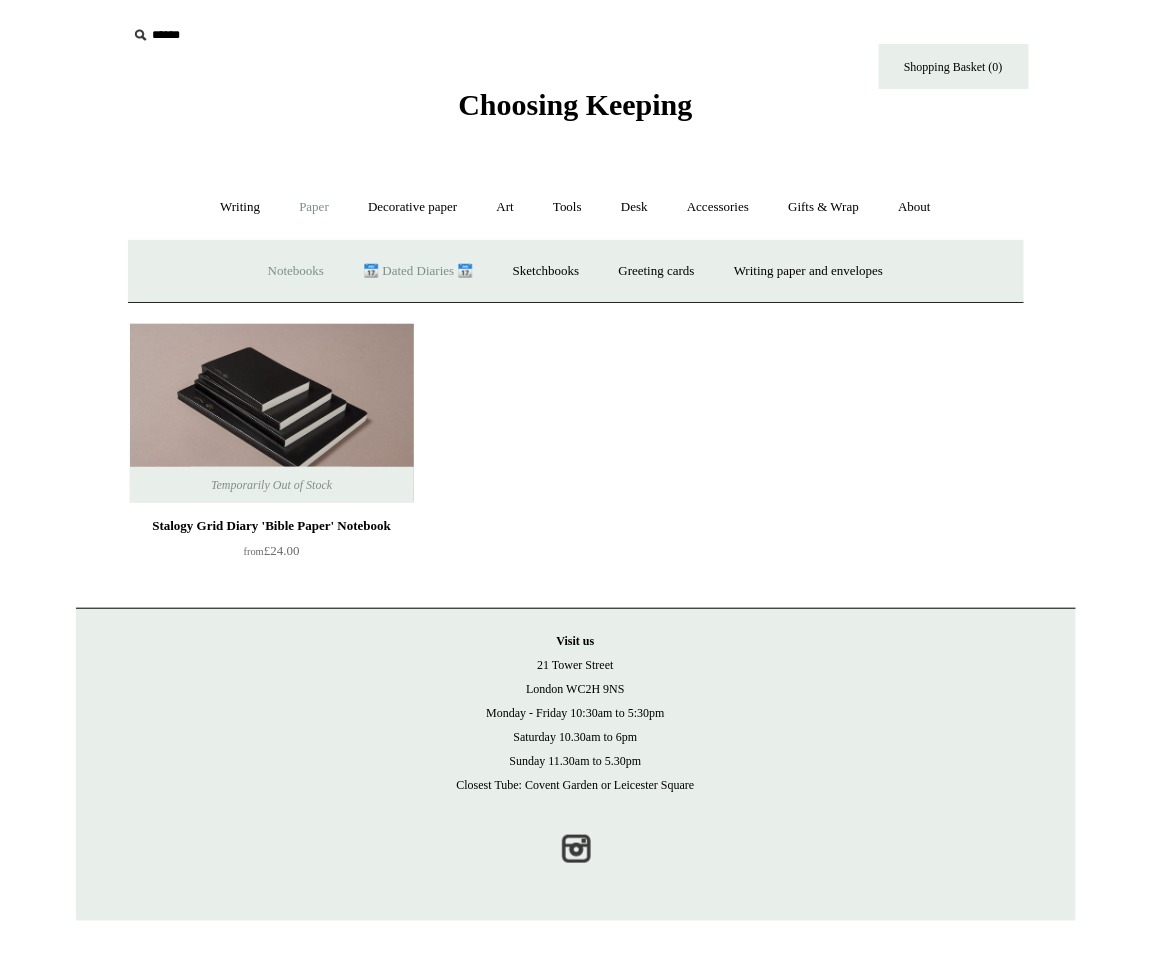 click on "Notebooks +" at bounding box center [296, 271] 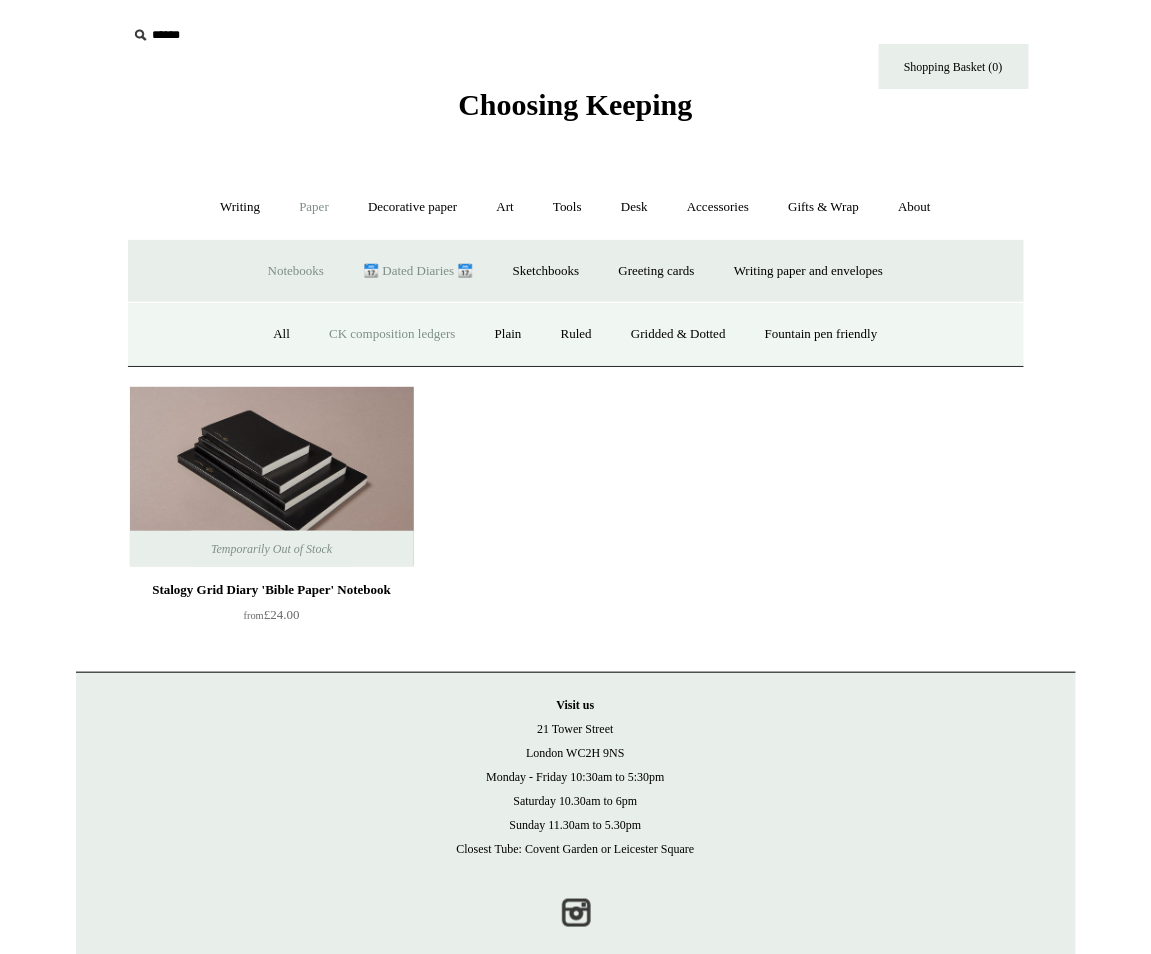 click on "CK composition ledgers" at bounding box center [392, 334] 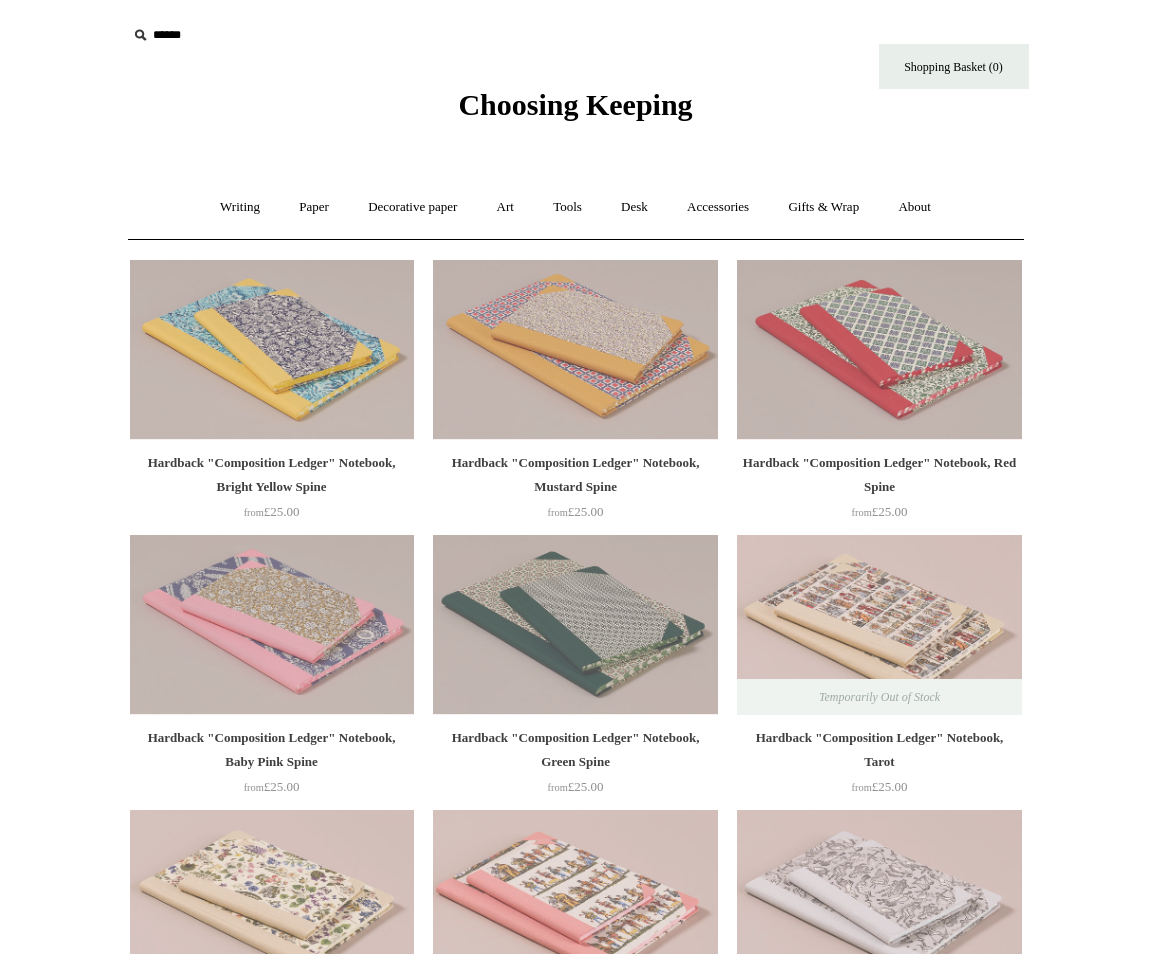 scroll, scrollTop: 0, scrollLeft: 0, axis: both 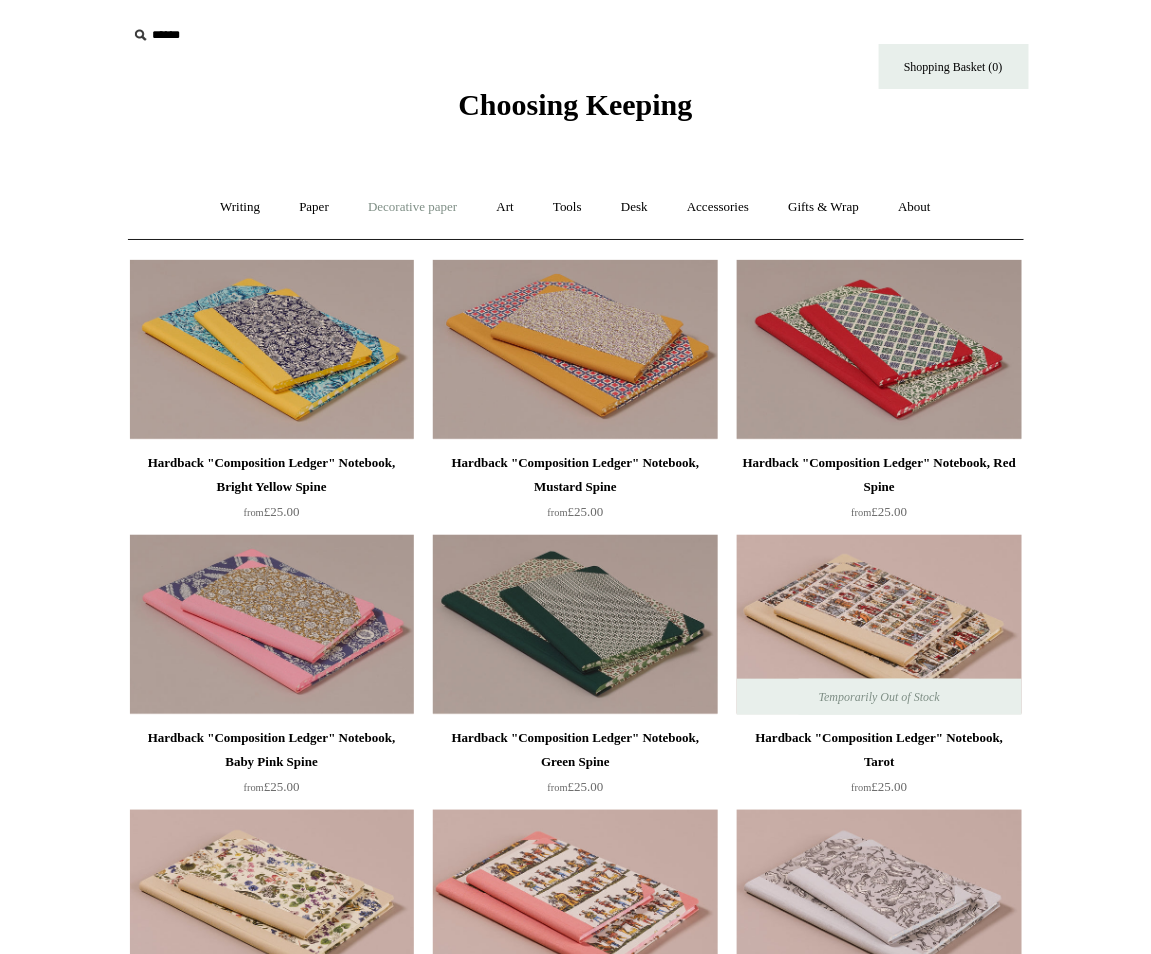 click on "Decorative paper +" at bounding box center (412, 207) 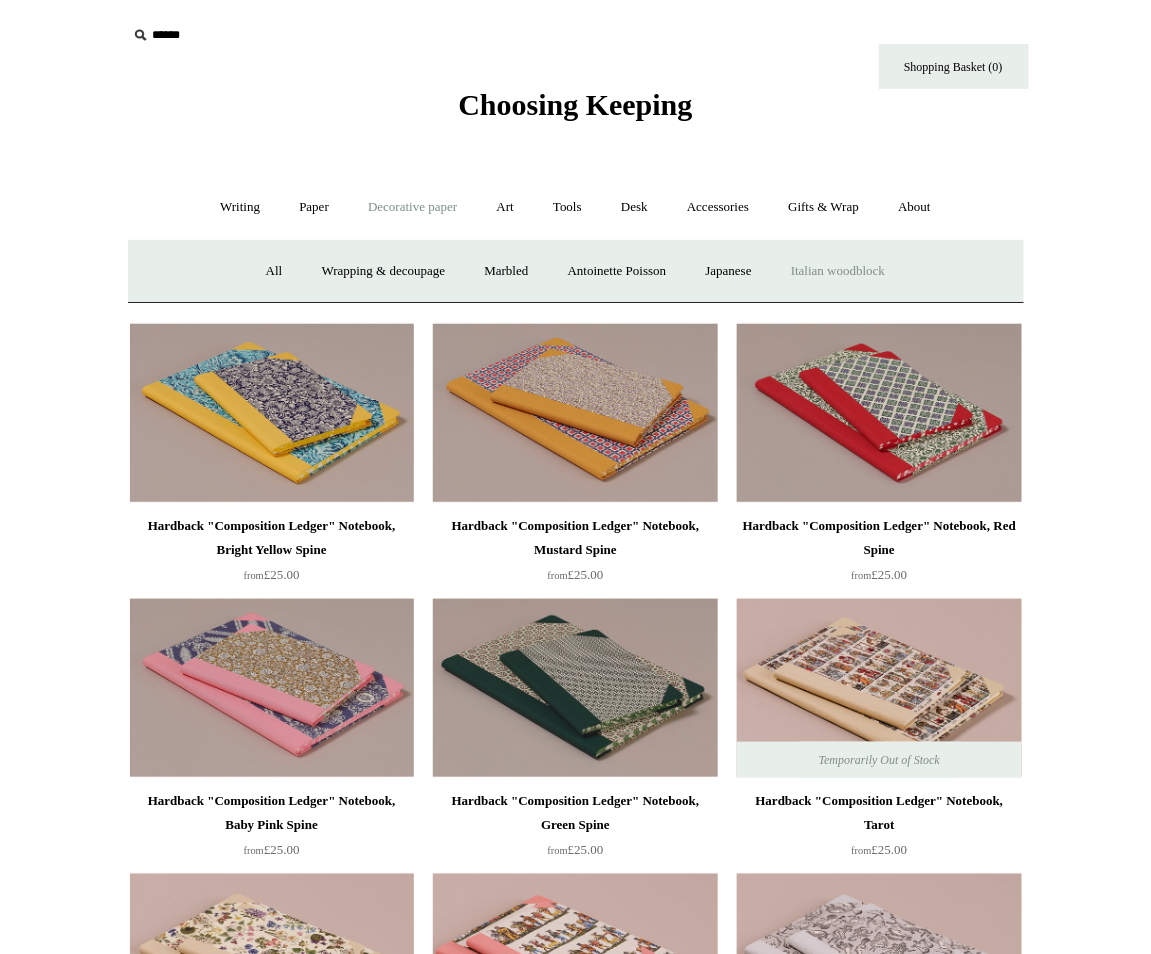 click on "Italian woodblock" at bounding box center (838, 271) 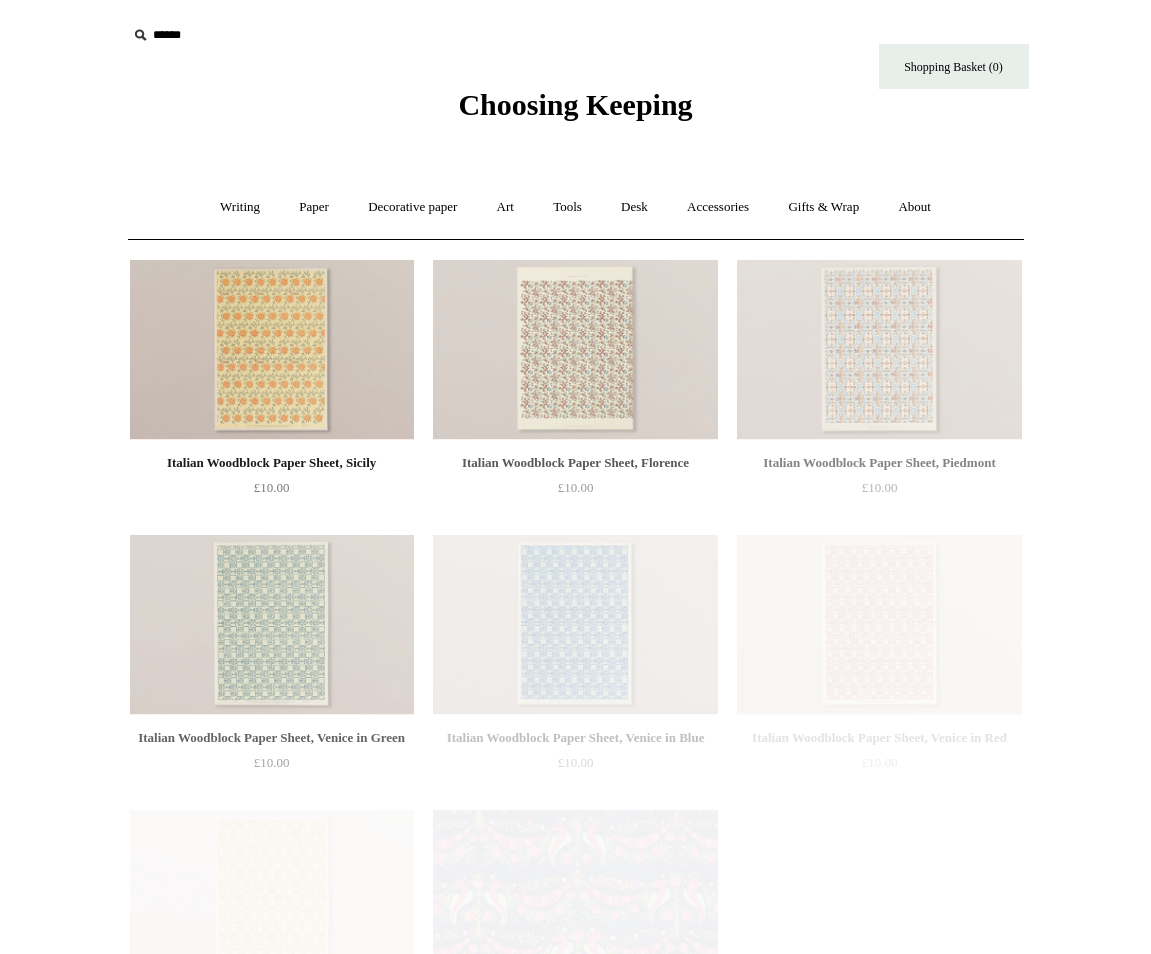 scroll, scrollTop: 0, scrollLeft: 0, axis: both 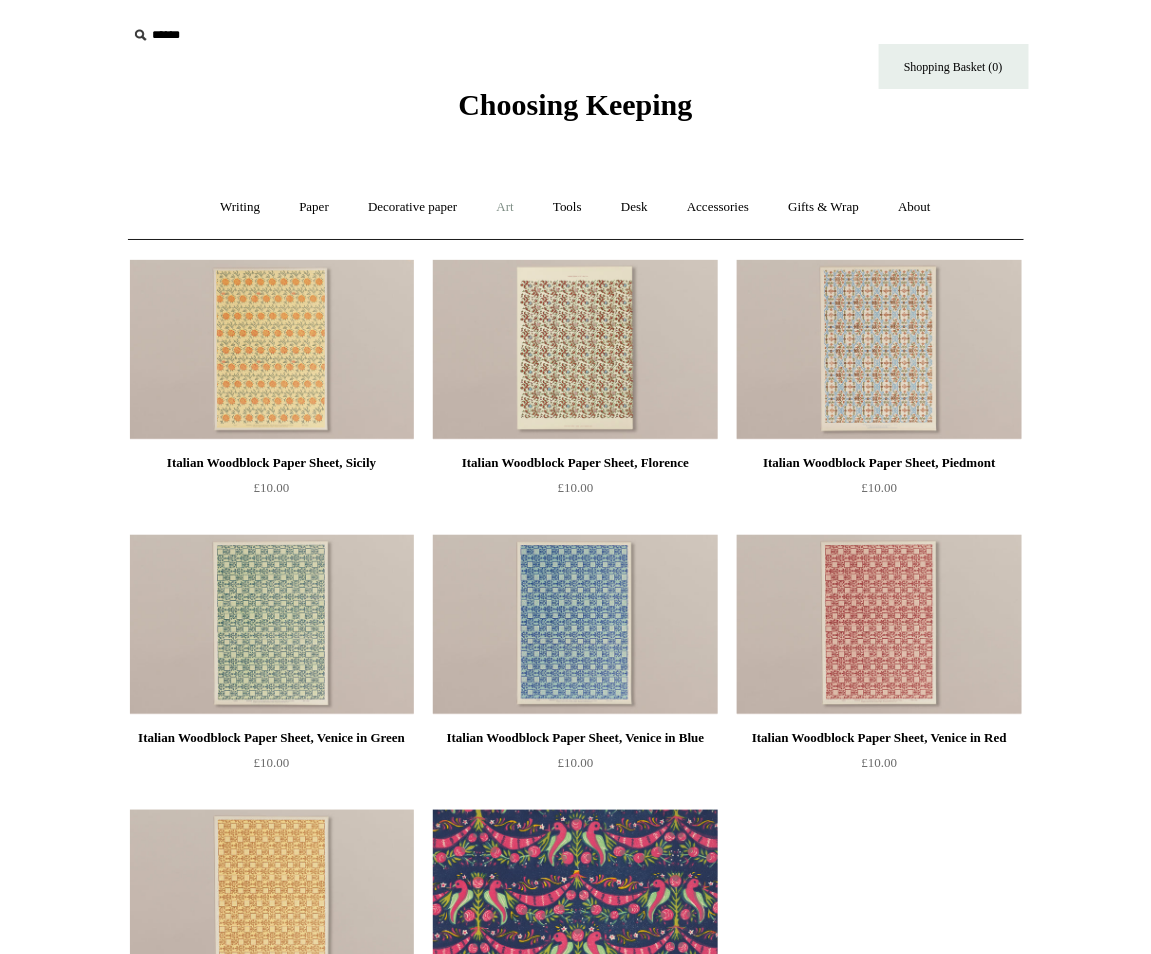 click on "Art +" at bounding box center (505, 207) 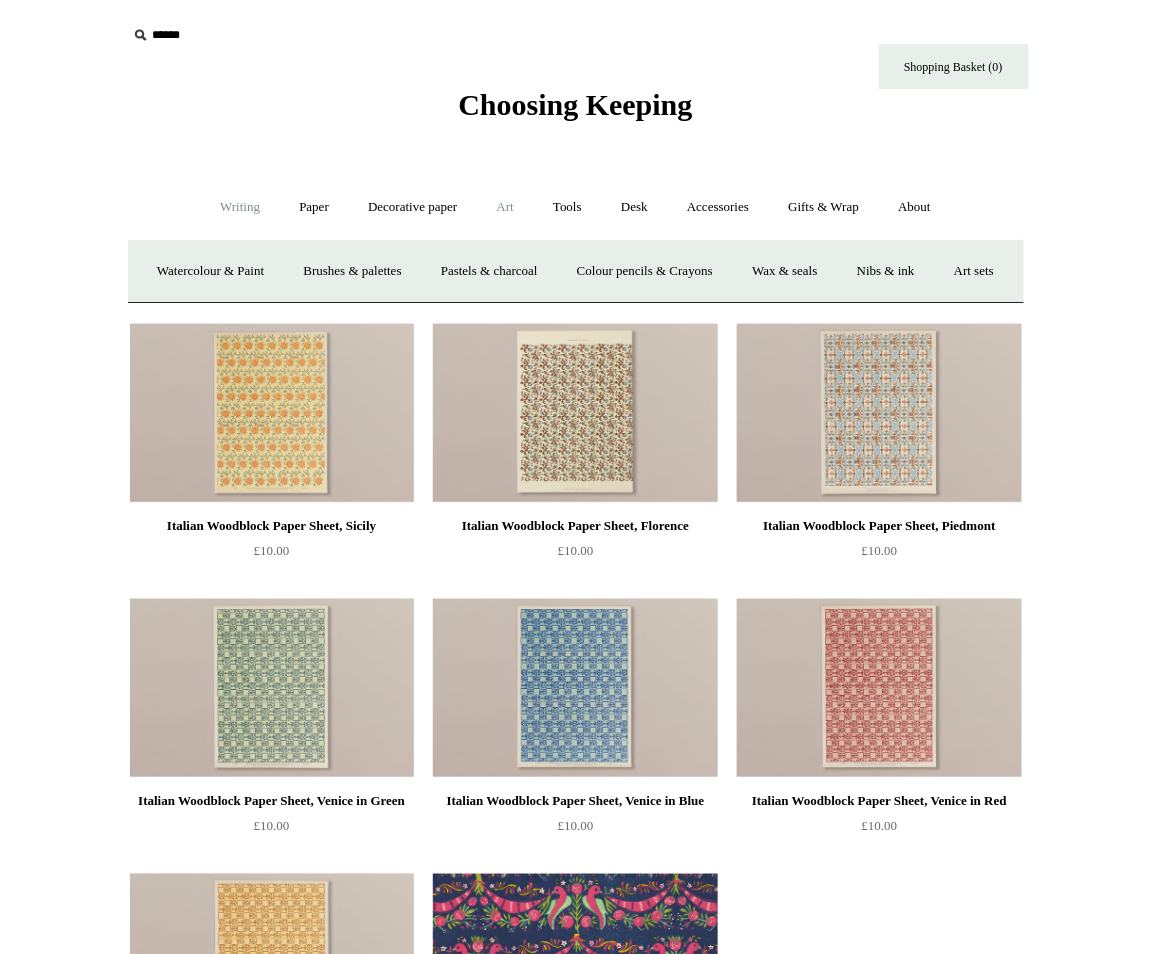 click on "Writing +" at bounding box center [240, 207] 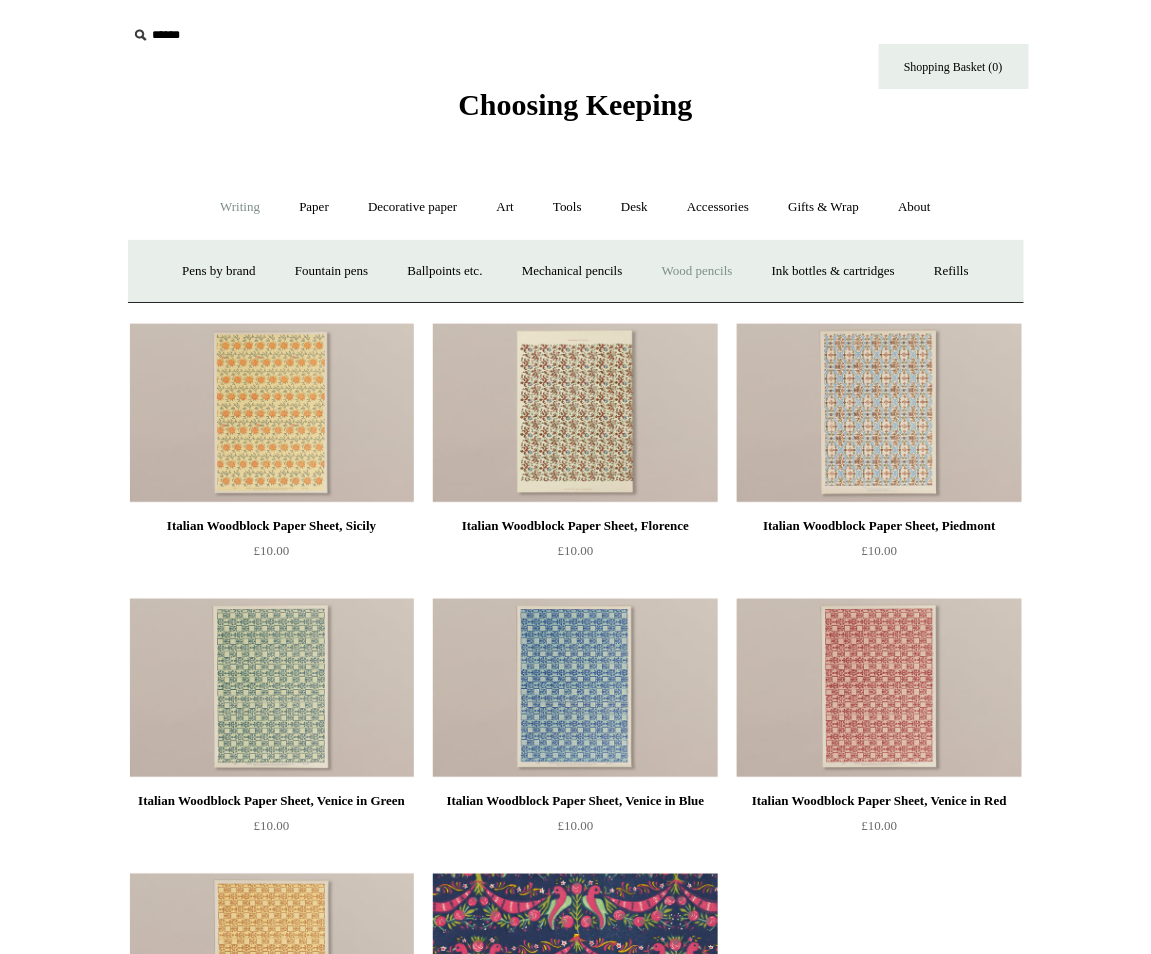 click on "Wood pencils +" at bounding box center (697, 271) 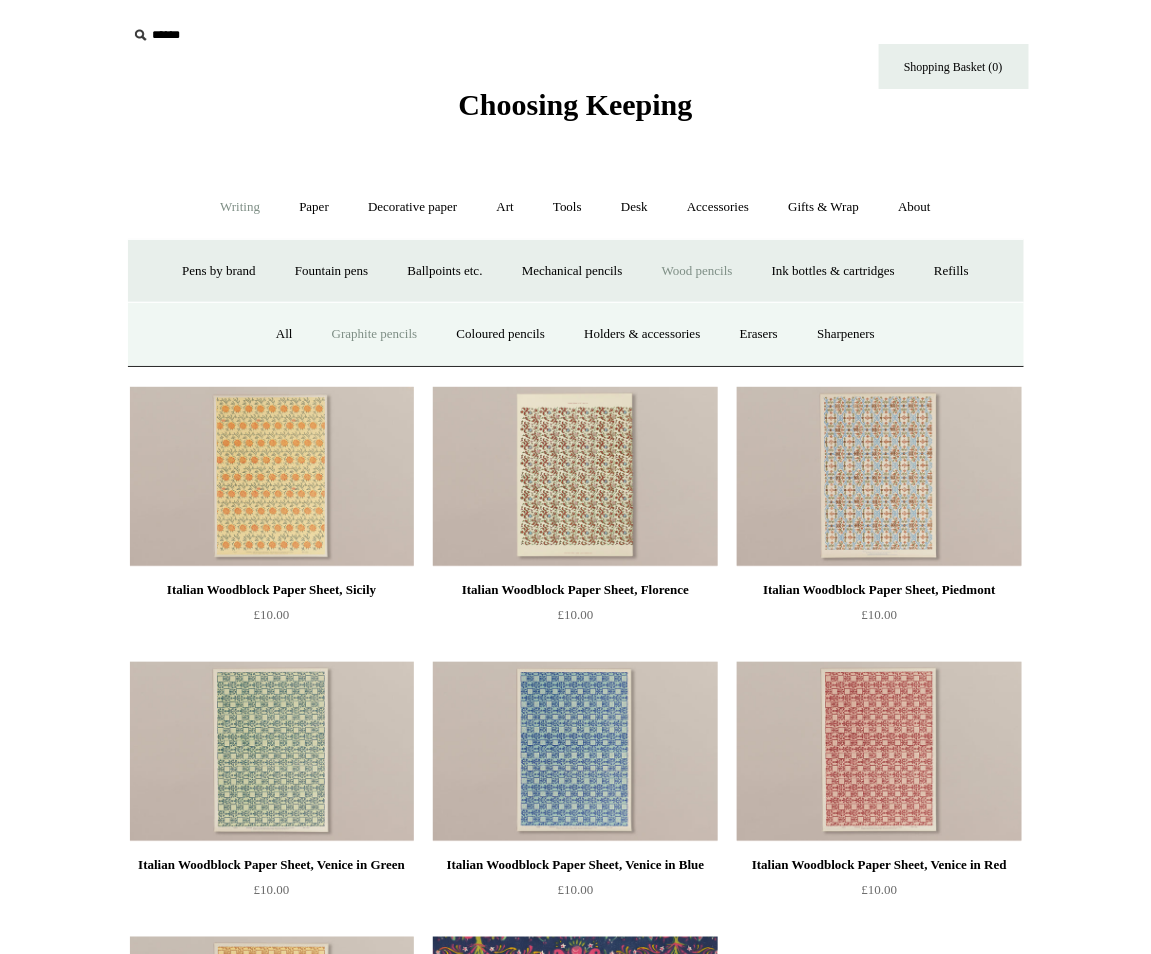click on "Graphite pencils" at bounding box center (375, 334) 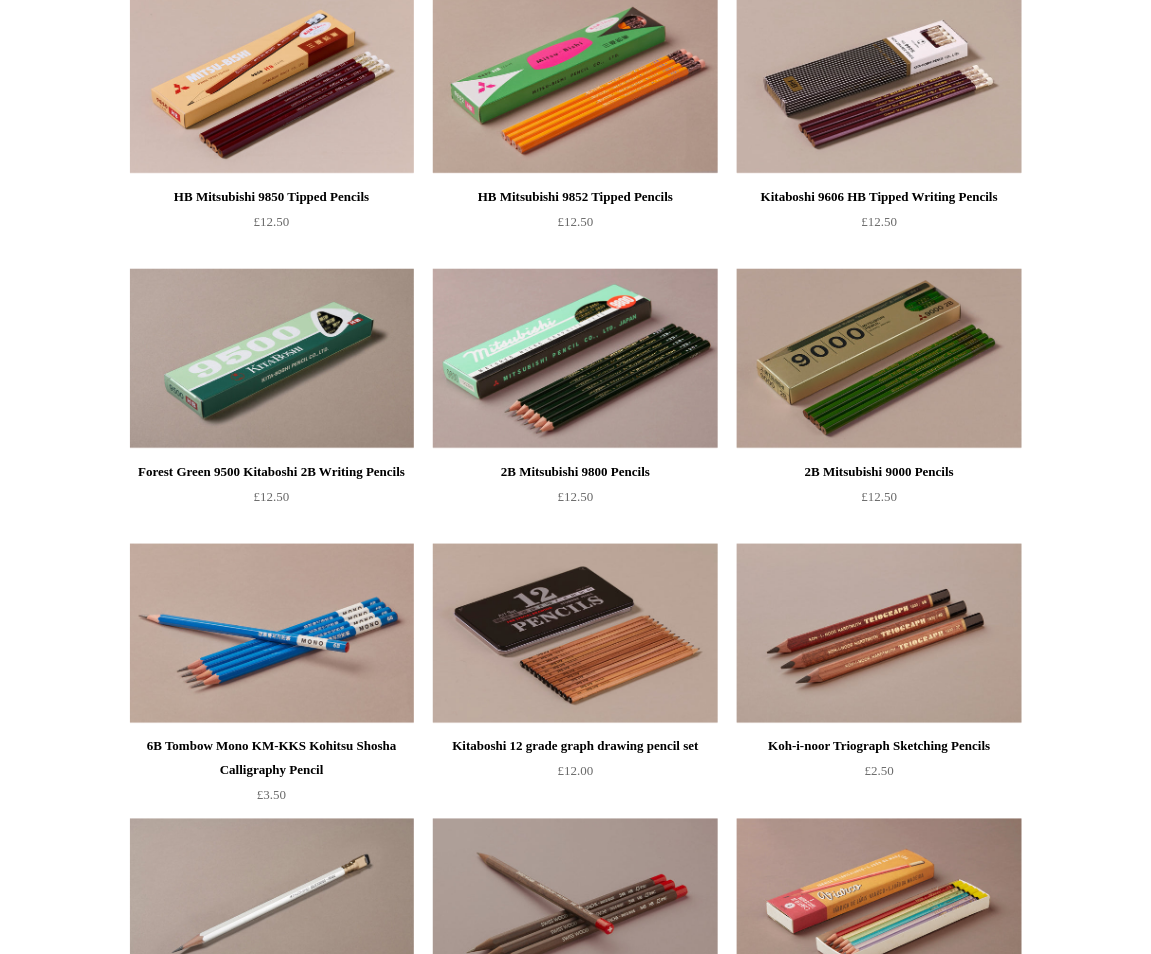 scroll, scrollTop: 0, scrollLeft: 0, axis: both 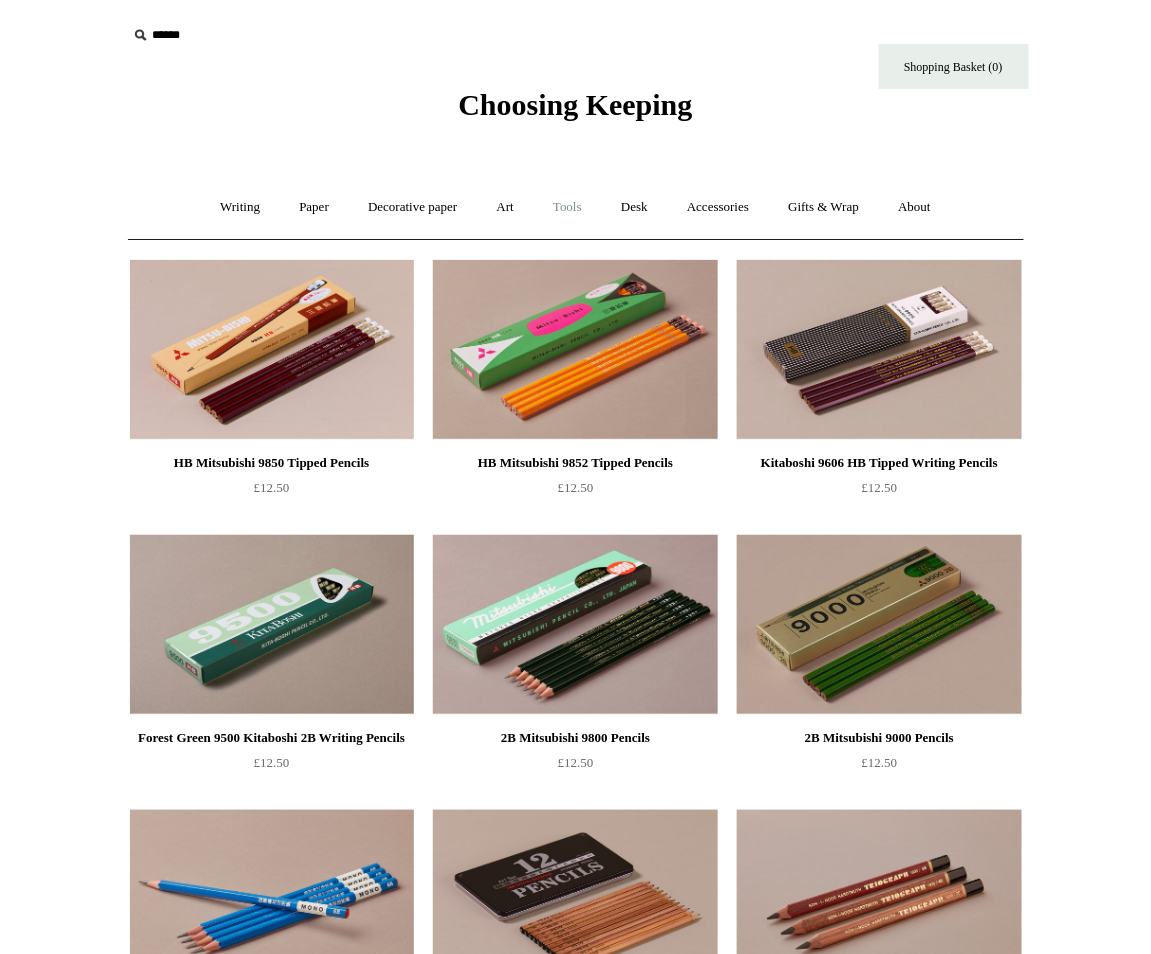 click on "Tools +" at bounding box center [567, 207] 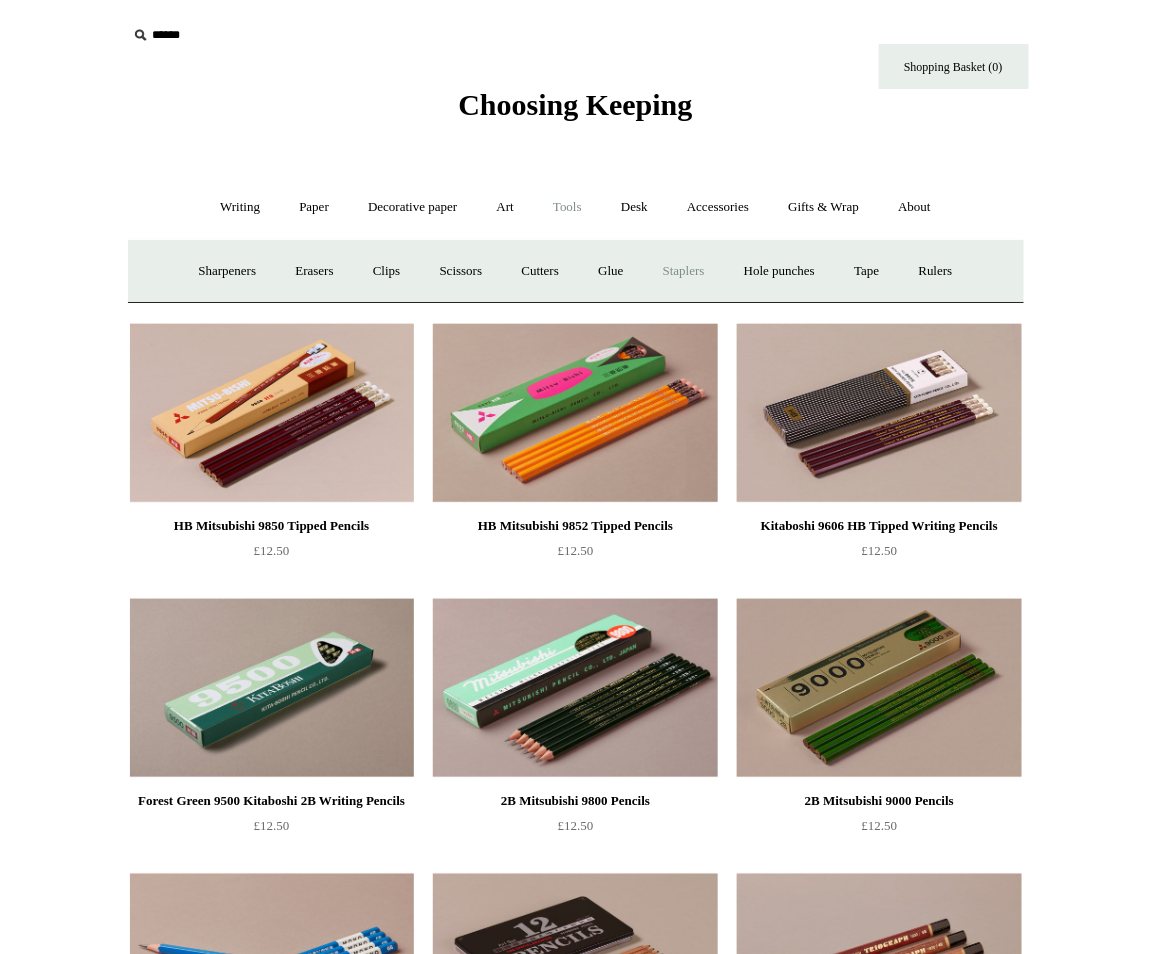 click on "Staplers +" at bounding box center (684, 271) 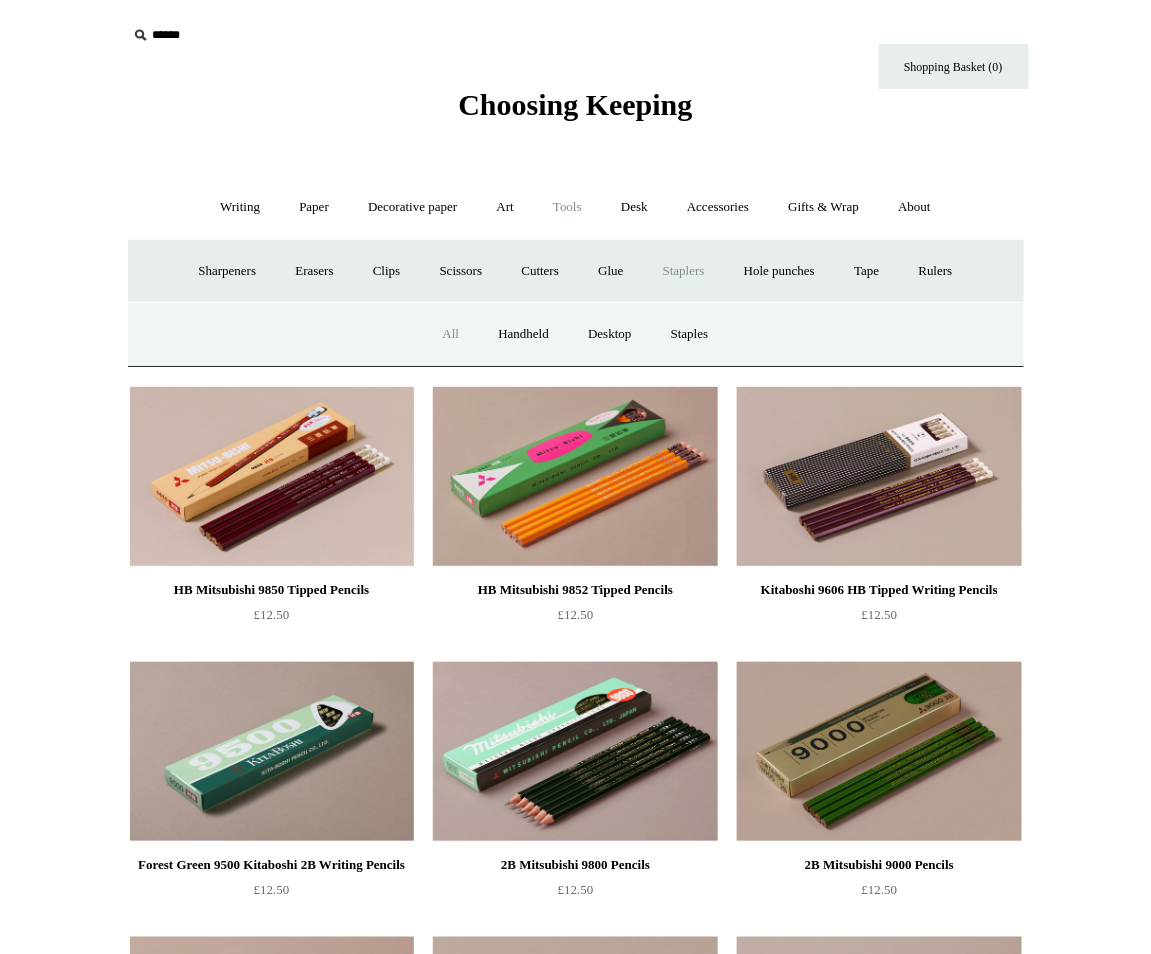 click on "All" at bounding box center [451, 334] 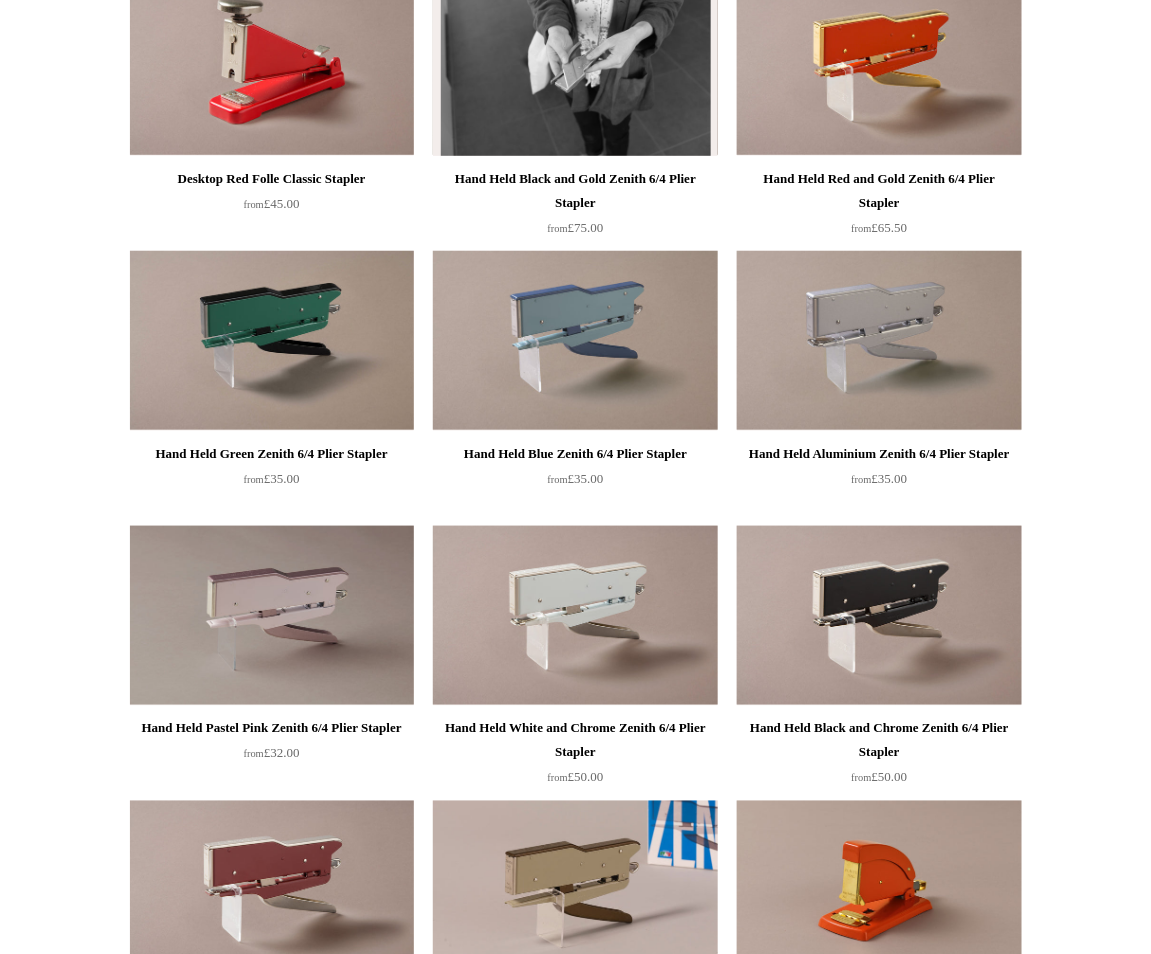 scroll, scrollTop: 0, scrollLeft: 0, axis: both 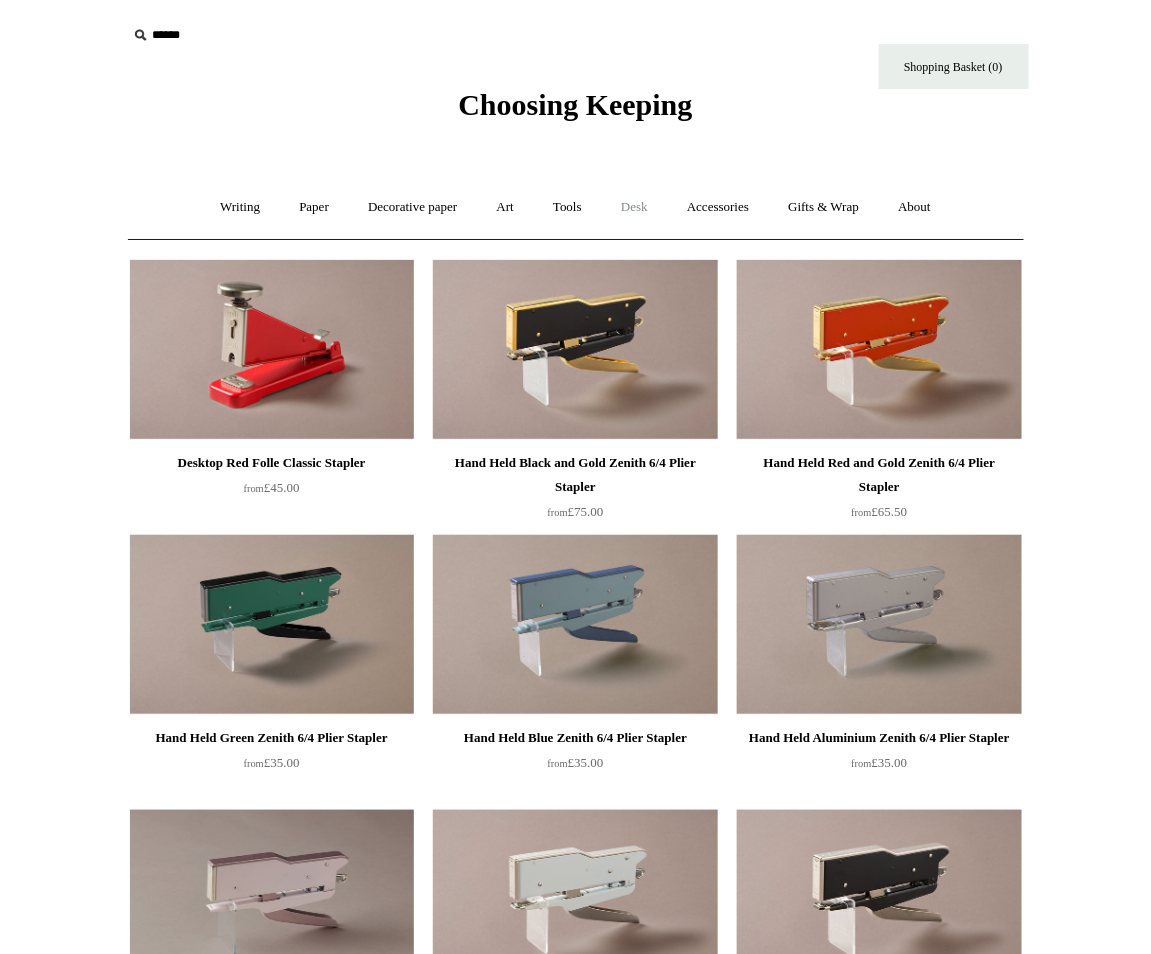 click on "Desk +" at bounding box center (634, 207) 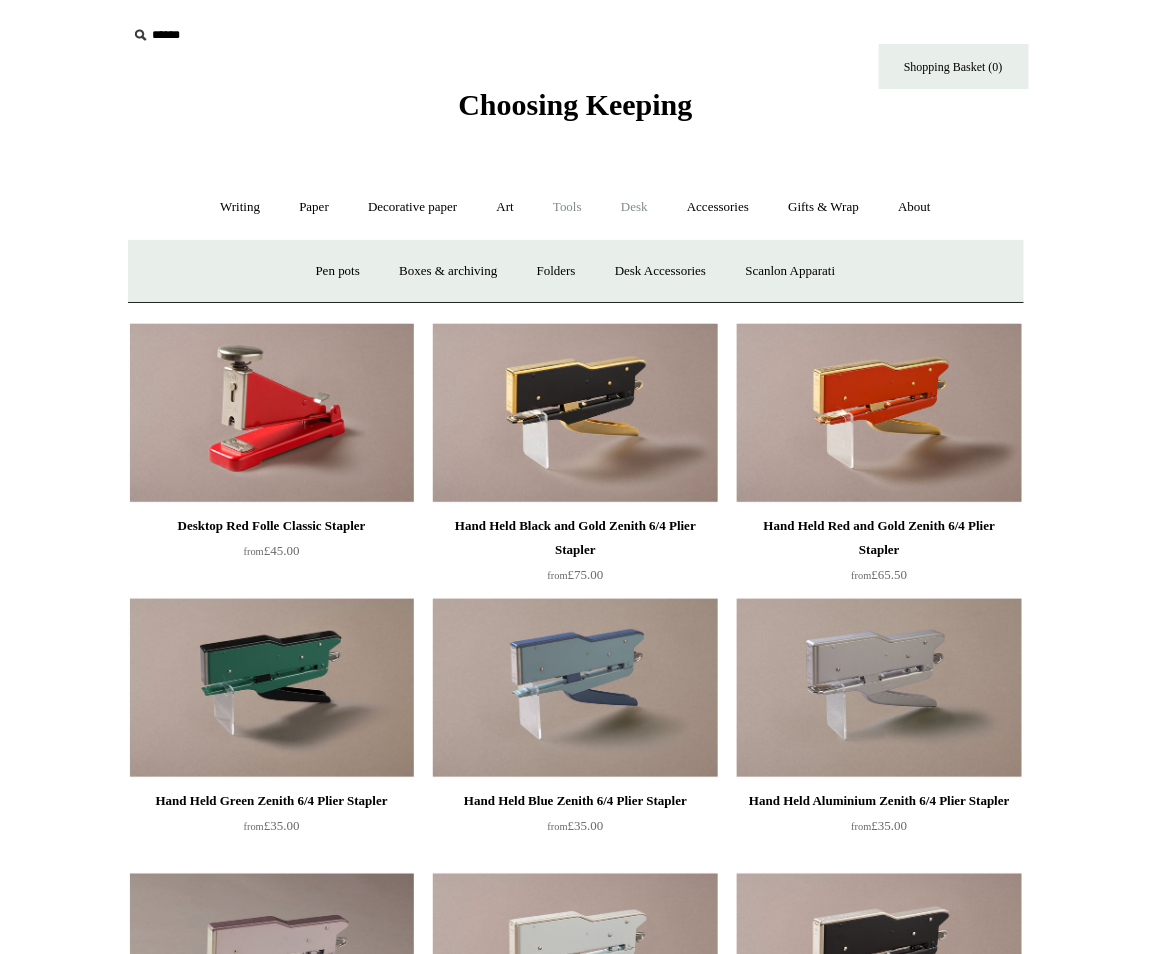 click on "Tools +" at bounding box center [567, 207] 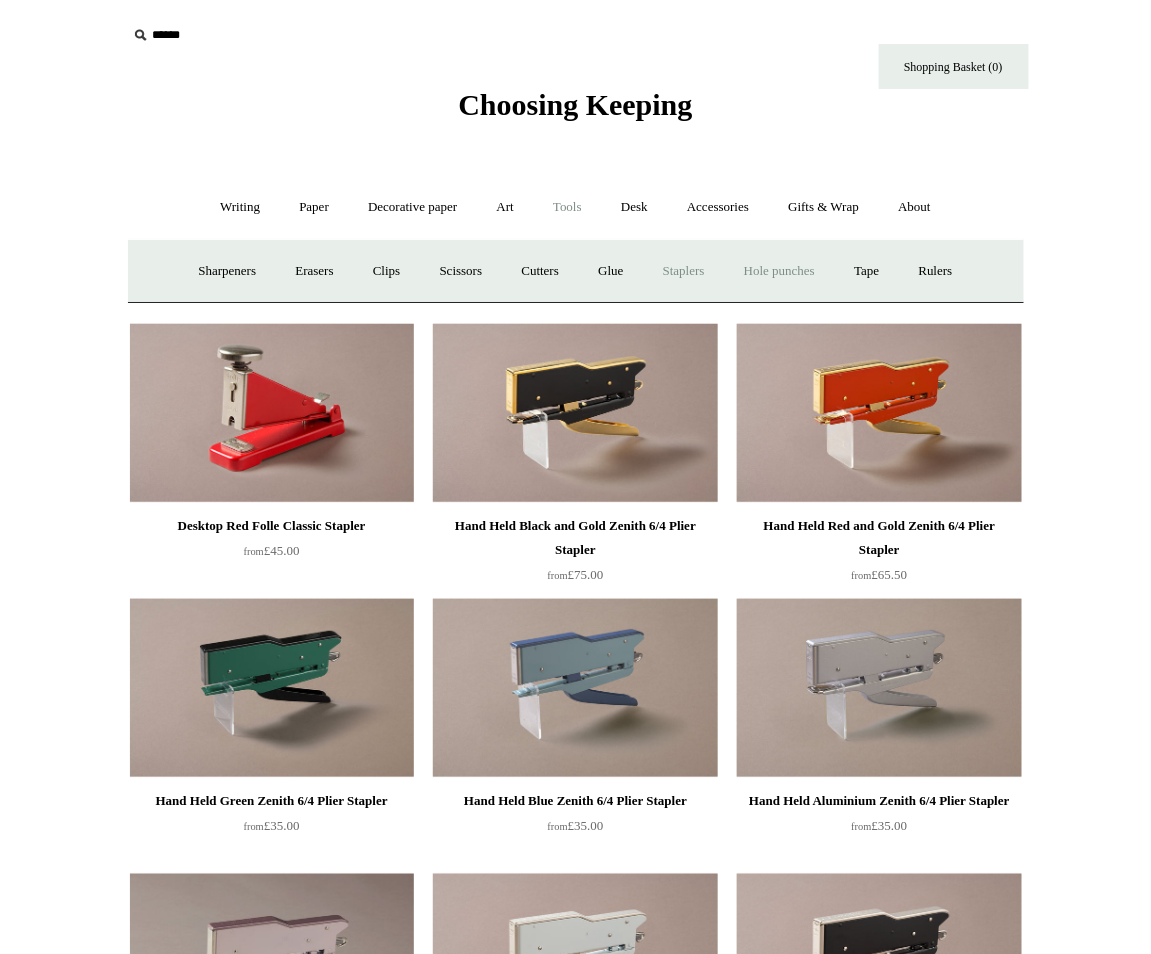 click on "Hole punches" at bounding box center [779, 271] 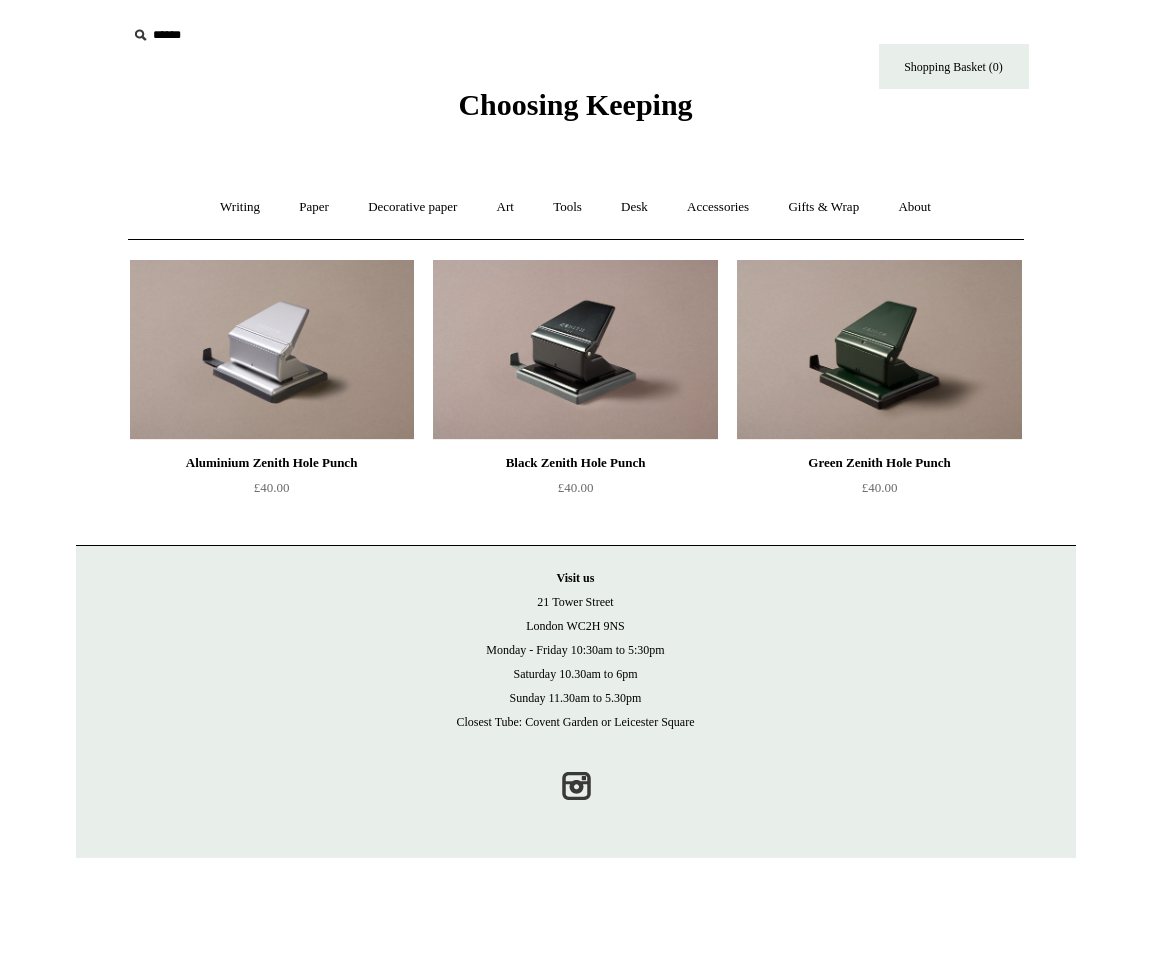 scroll, scrollTop: 0, scrollLeft: 0, axis: both 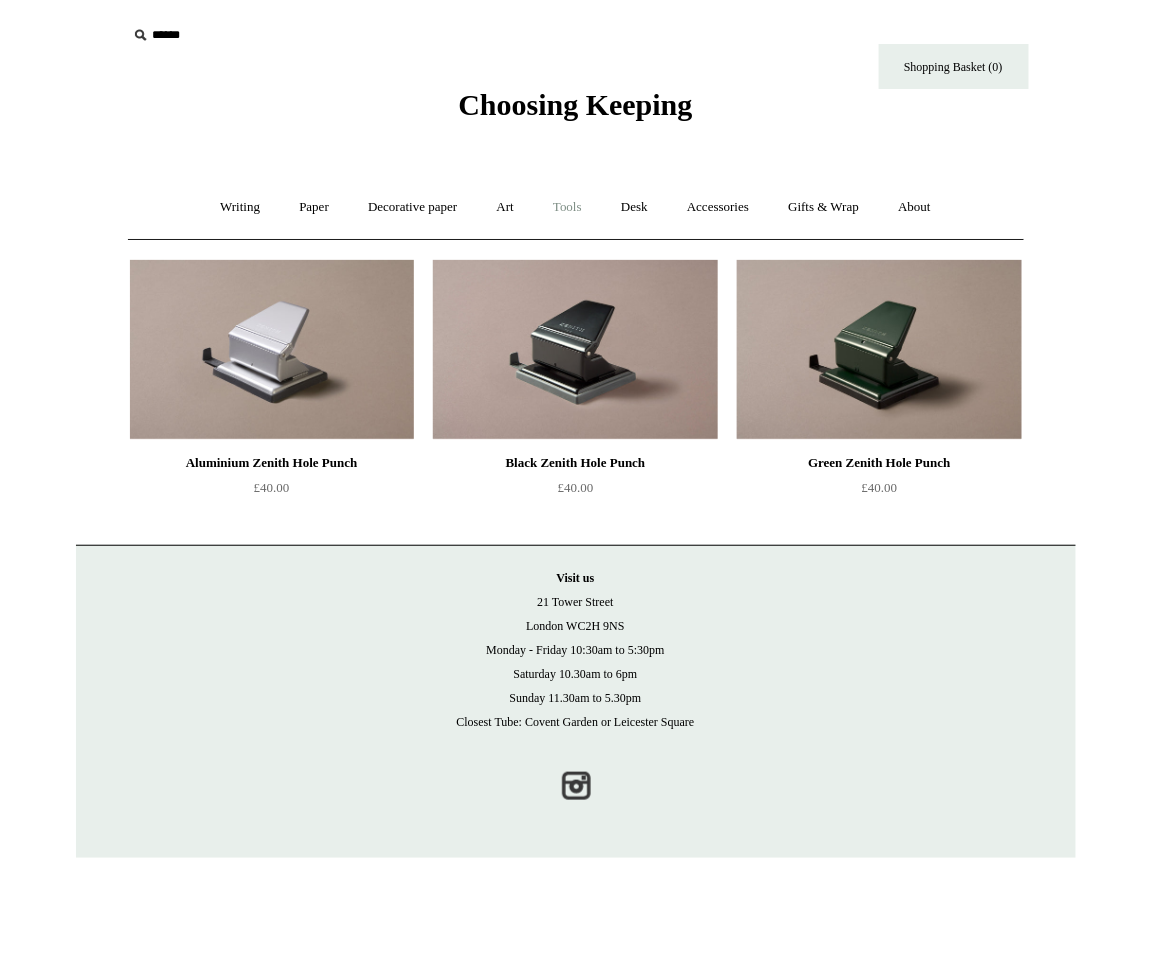 click on "Tools +" at bounding box center (567, 207) 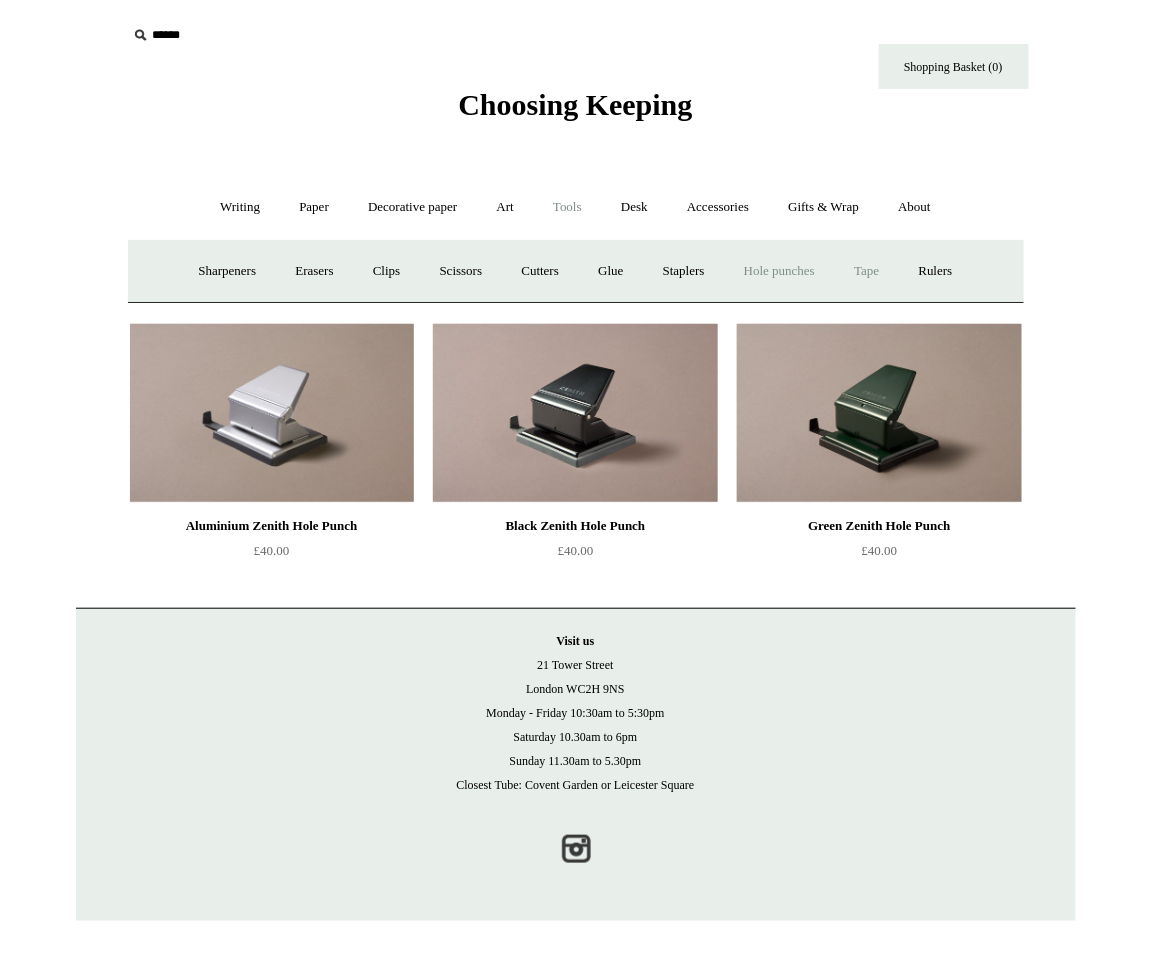 click on "Tape +" at bounding box center (866, 271) 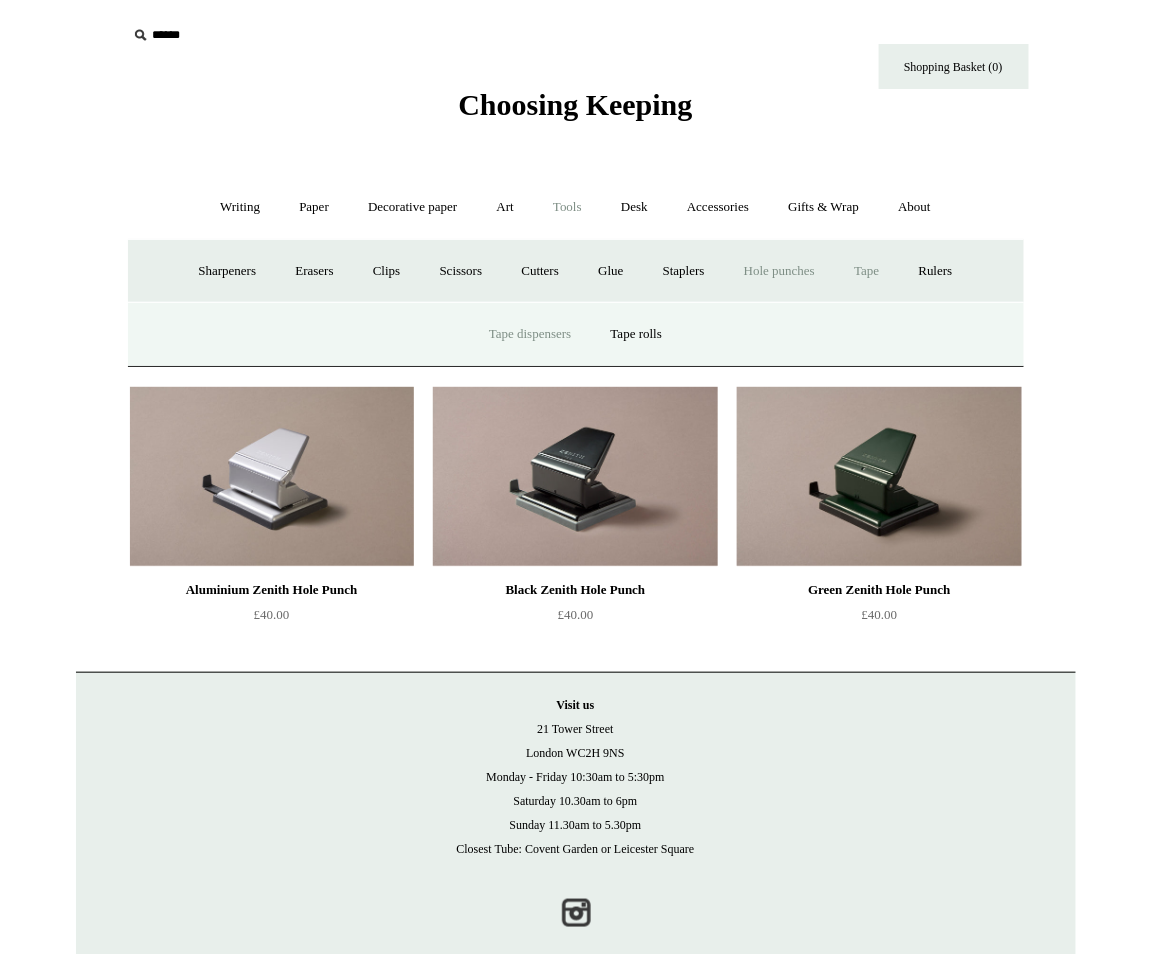 click on "Tape dispensers" at bounding box center [530, 334] 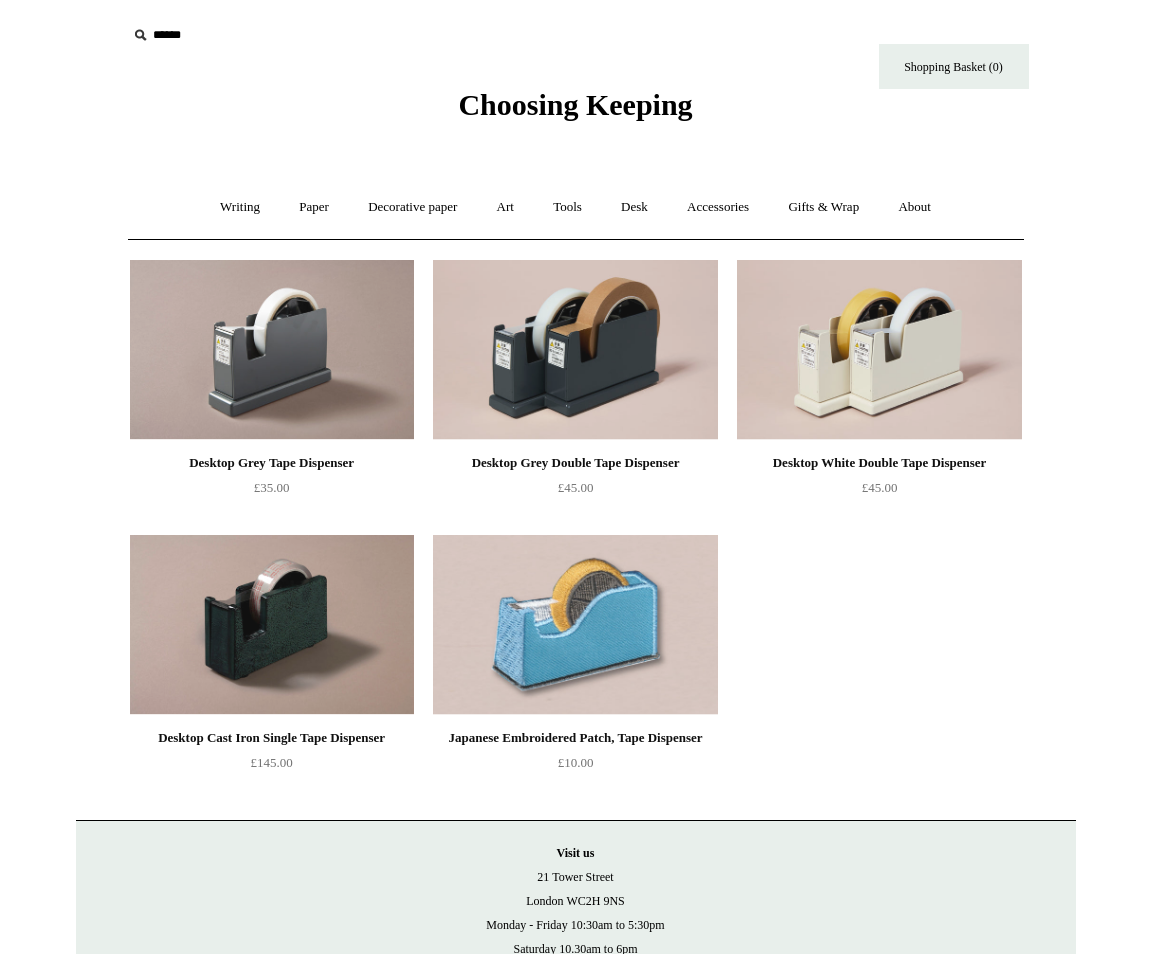 scroll, scrollTop: 0, scrollLeft: 0, axis: both 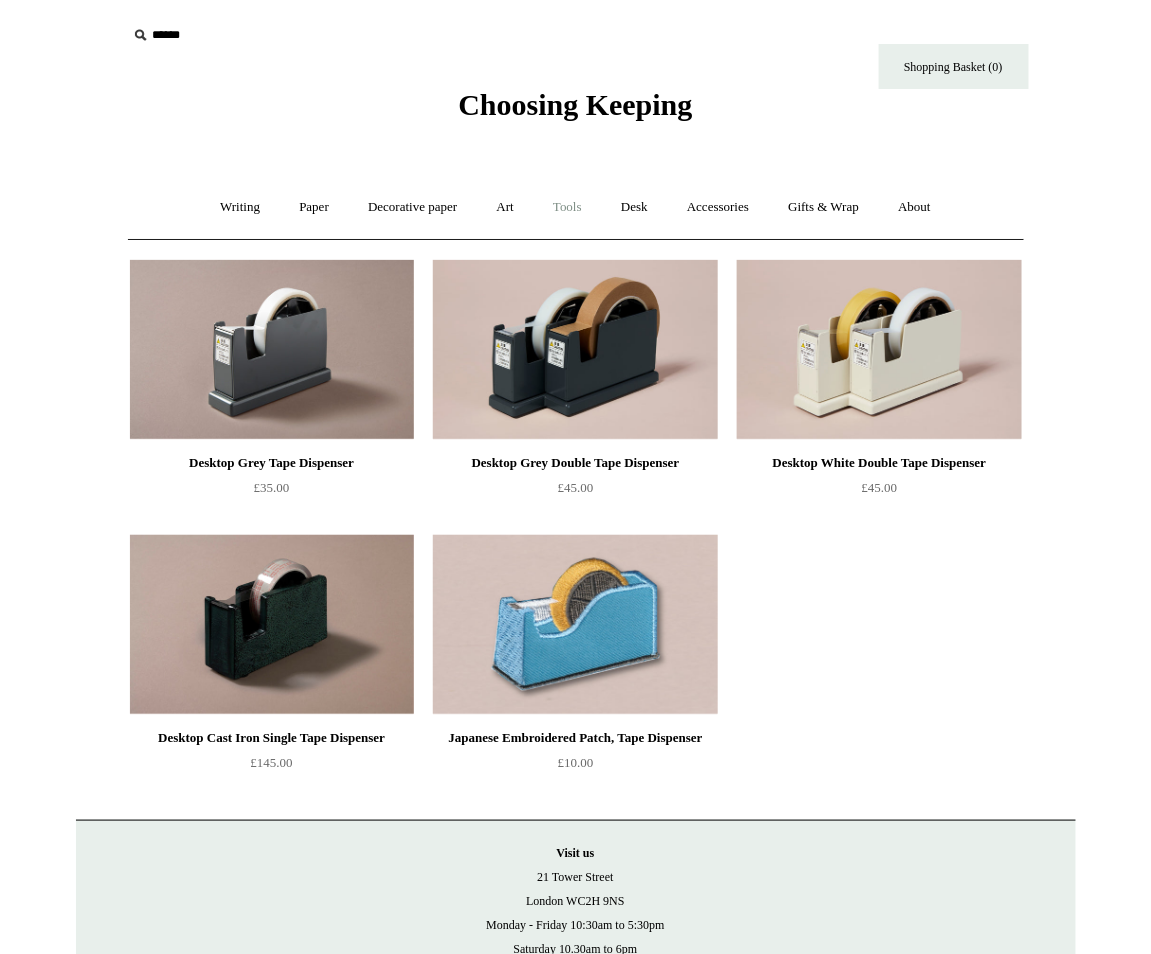 click on "Tools +" at bounding box center (567, 207) 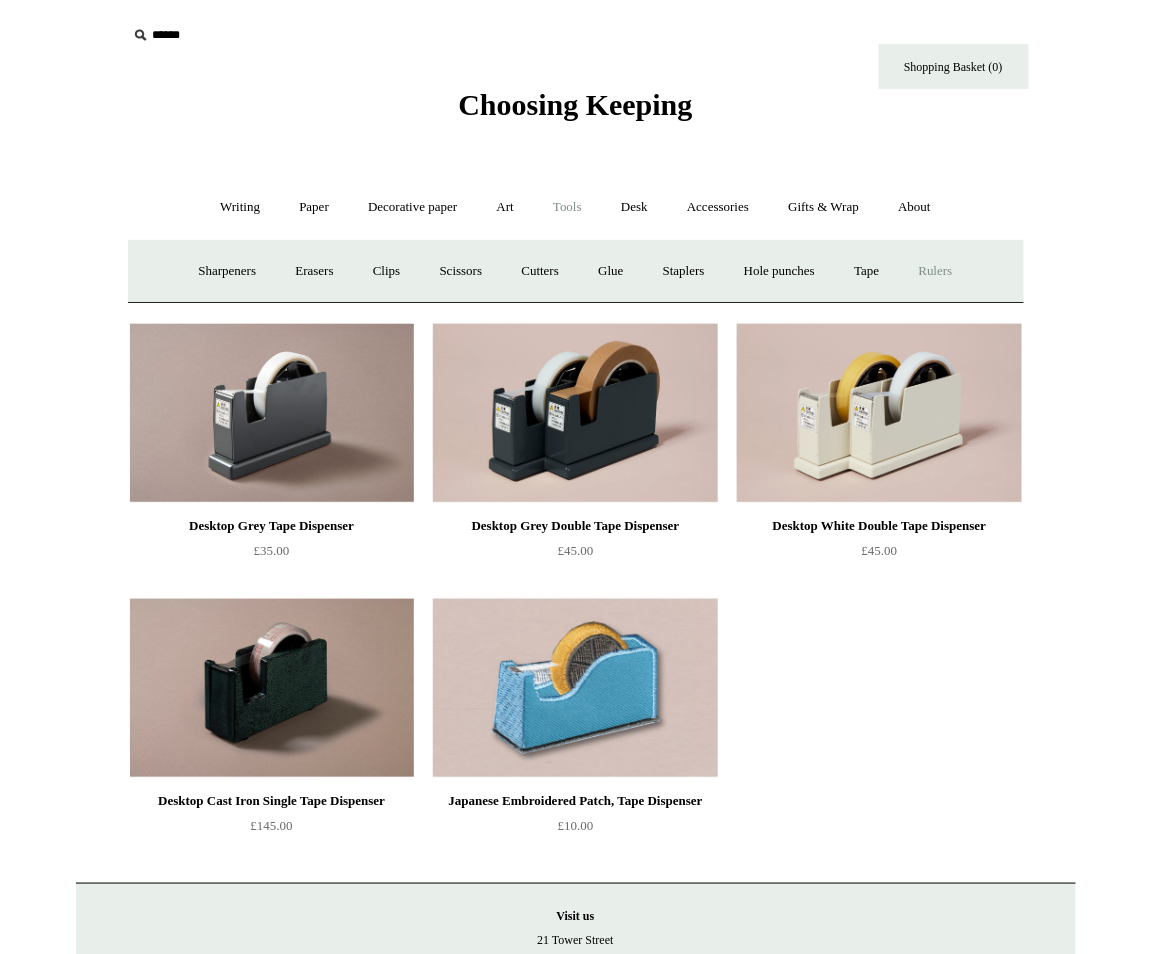 click on "Rulers" at bounding box center [936, 271] 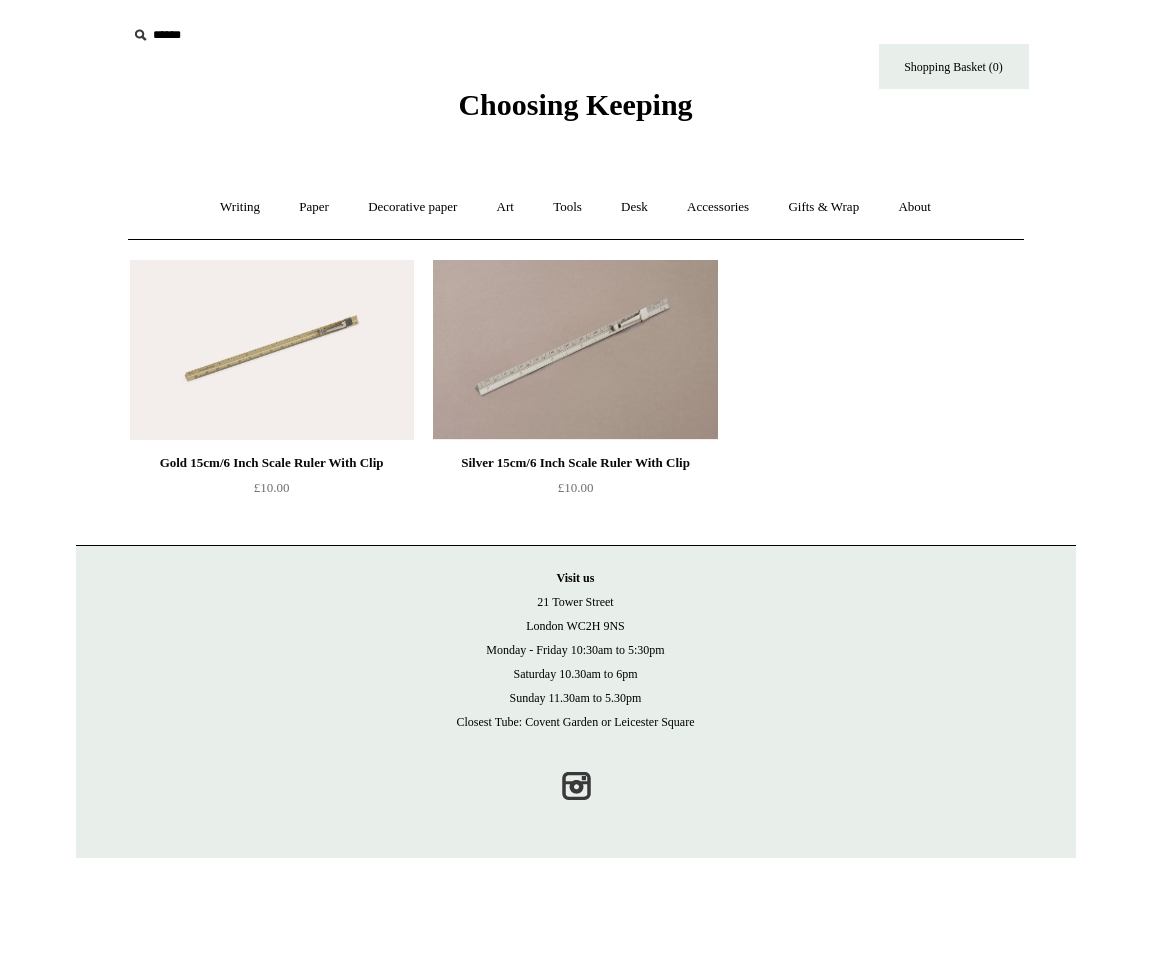 scroll, scrollTop: 0, scrollLeft: 0, axis: both 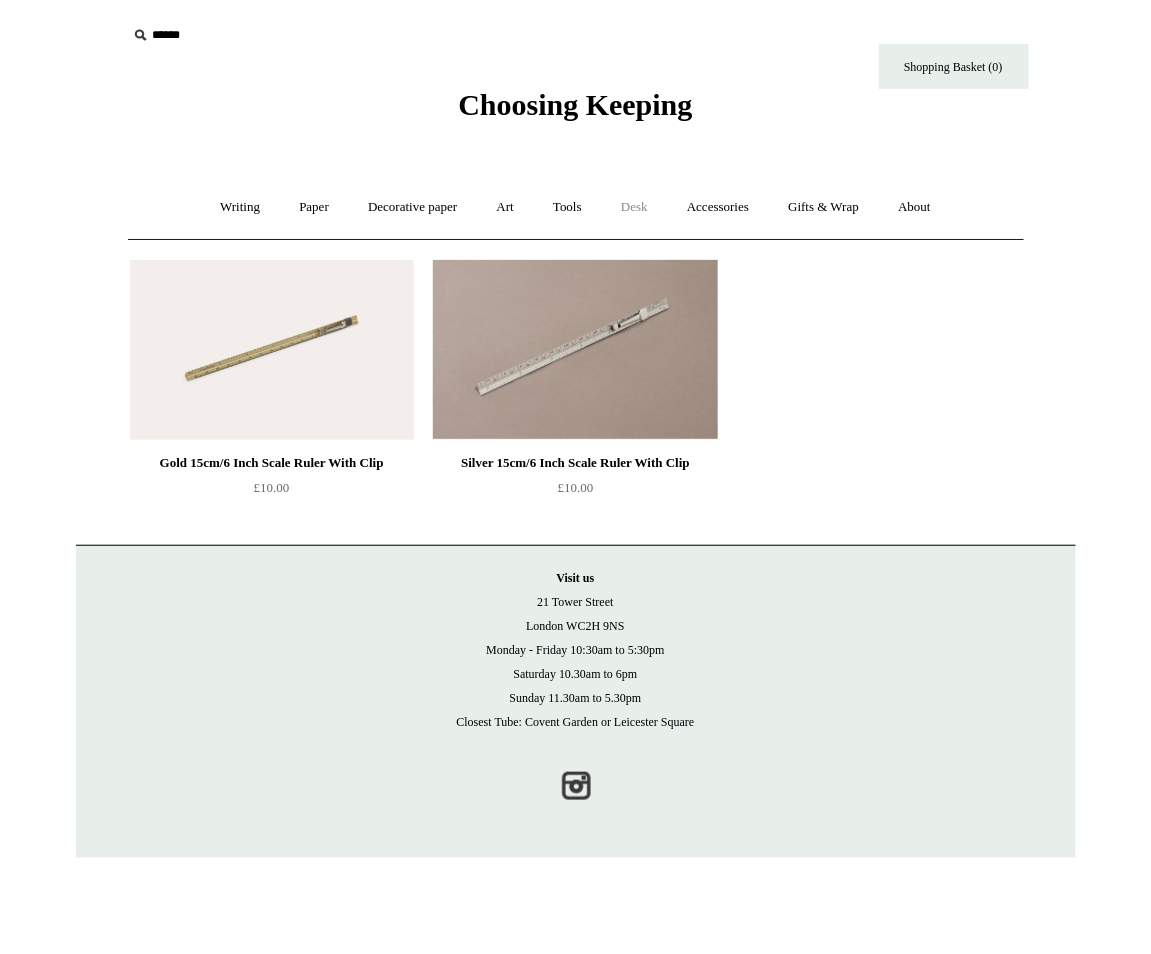 click on "Desk +" at bounding box center [634, 207] 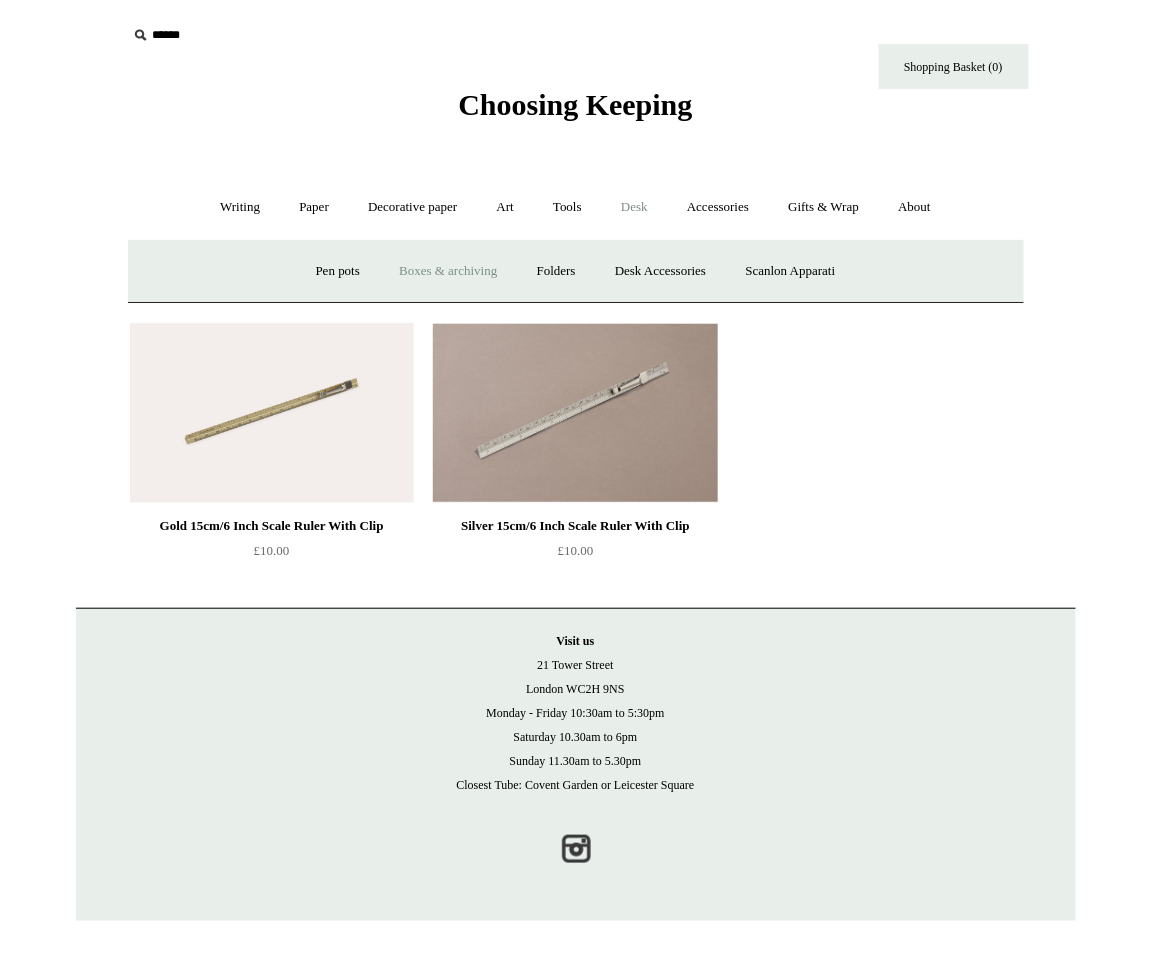 click on "Boxes & archiving" at bounding box center [448, 271] 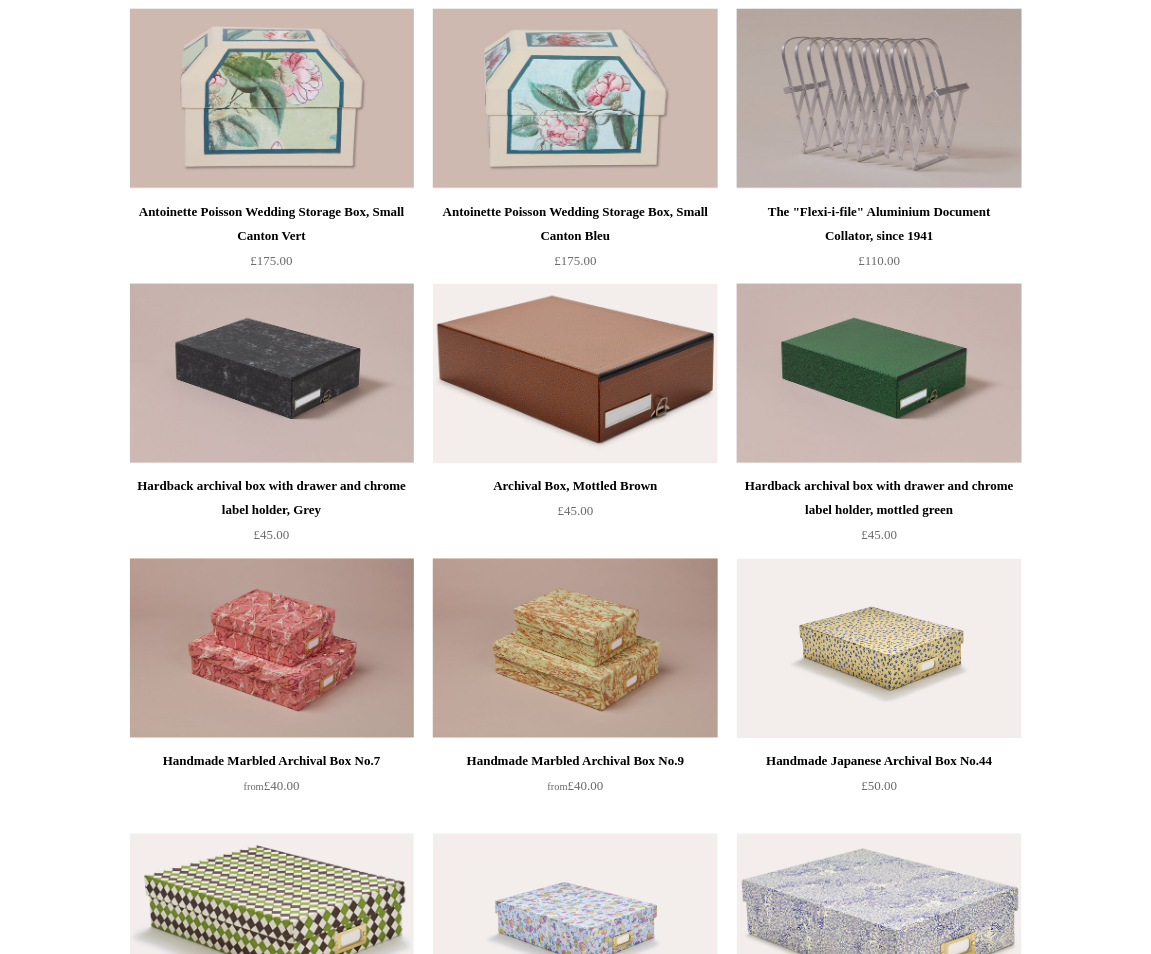 scroll, scrollTop: 0, scrollLeft: 0, axis: both 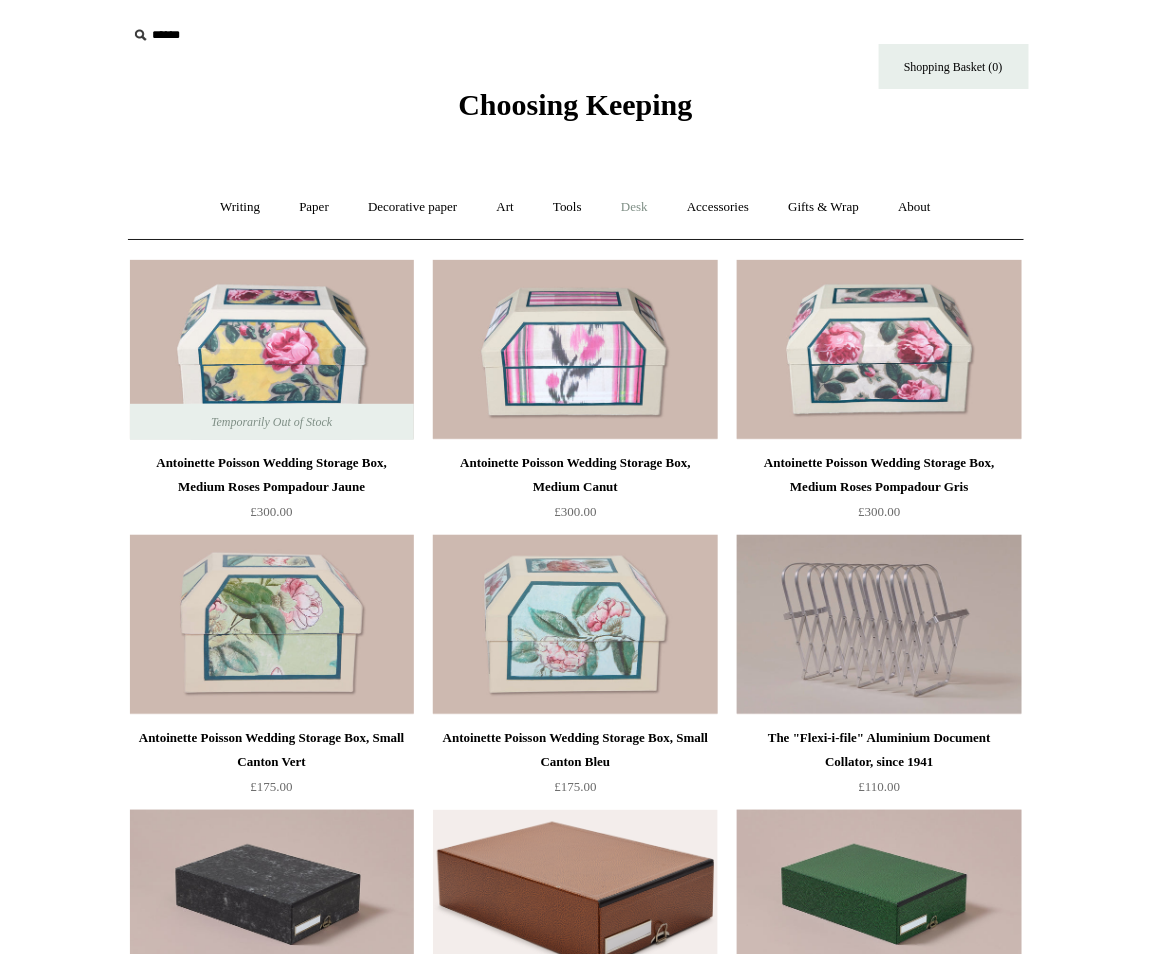 click on "Desk +" at bounding box center [634, 207] 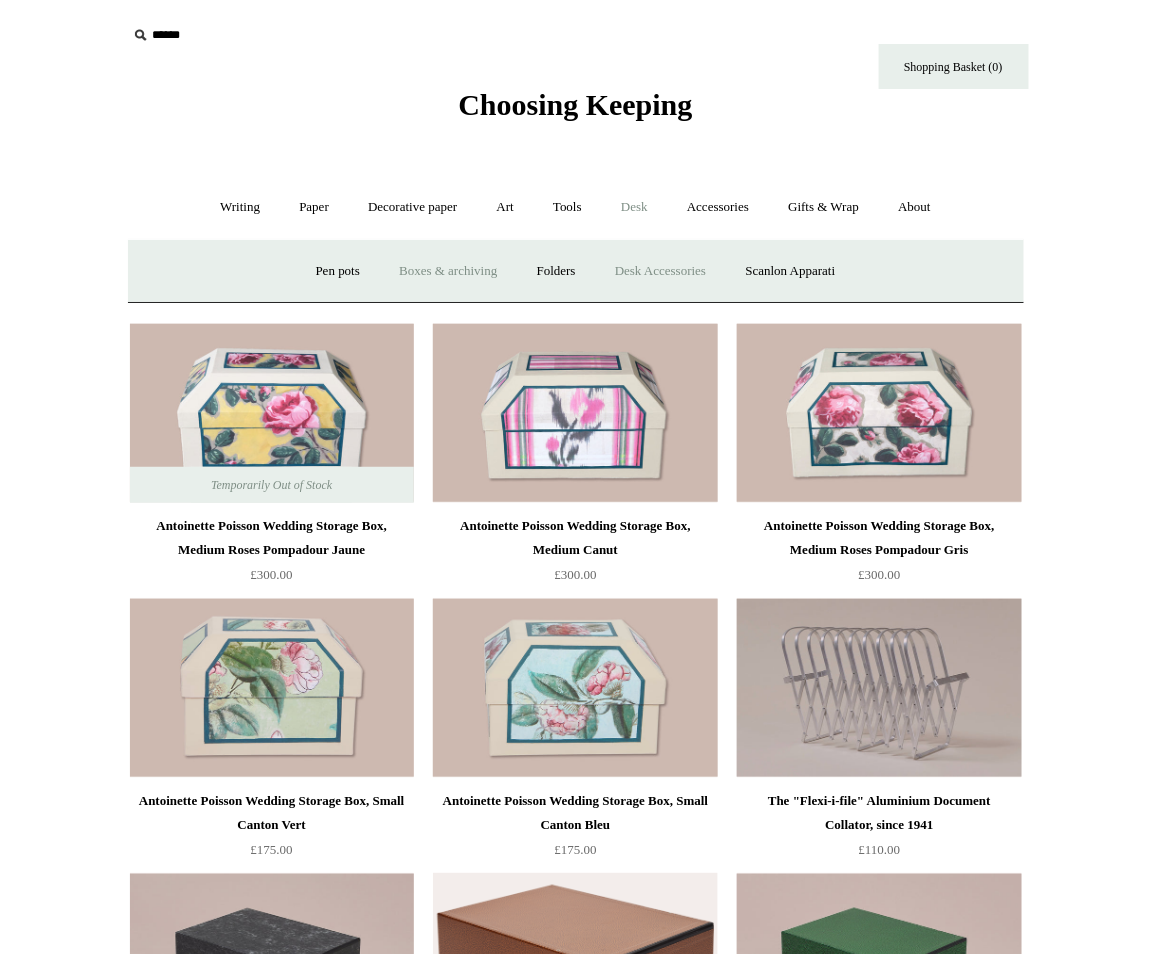 click on "Desk Accessories" at bounding box center (660, 271) 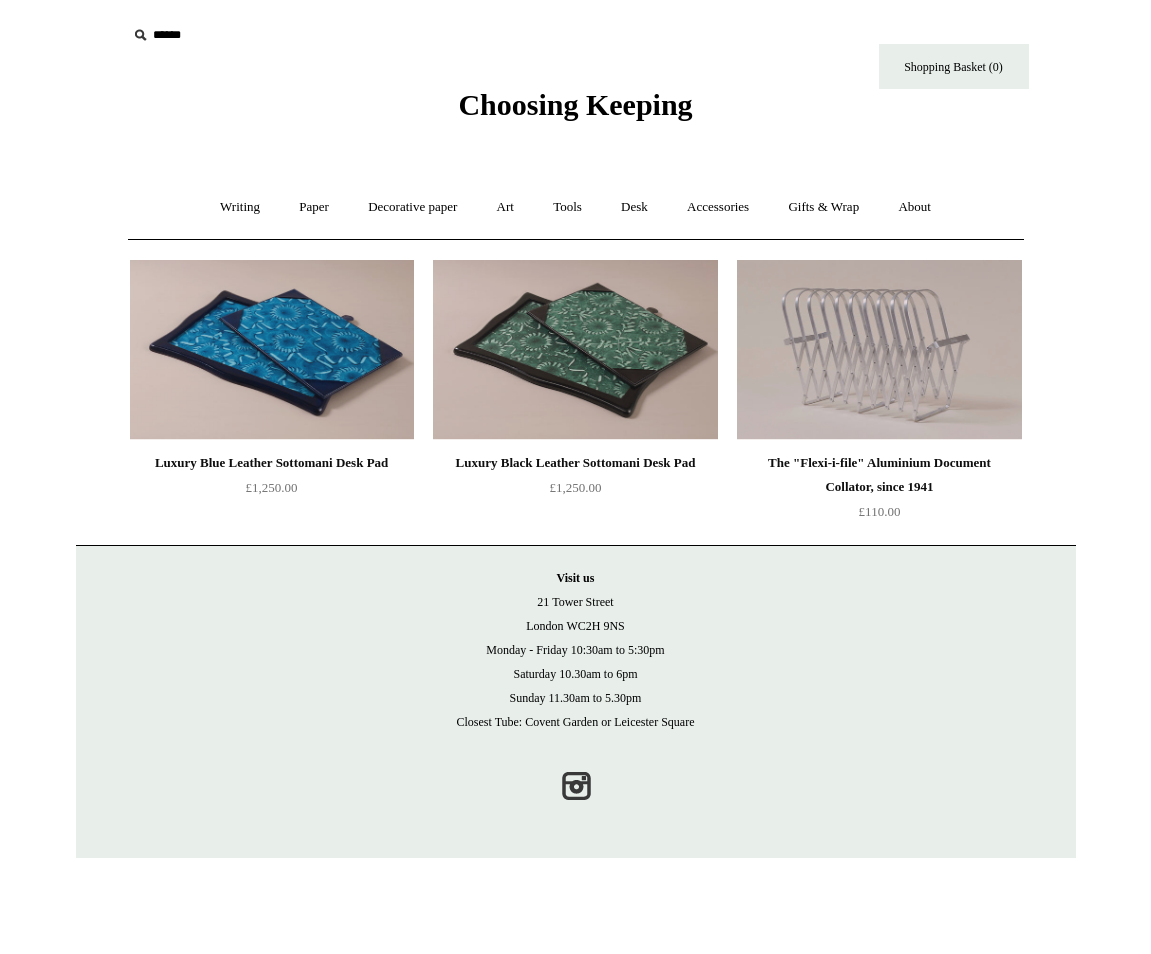 scroll, scrollTop: 0, scrollLeft: 0, axis: both 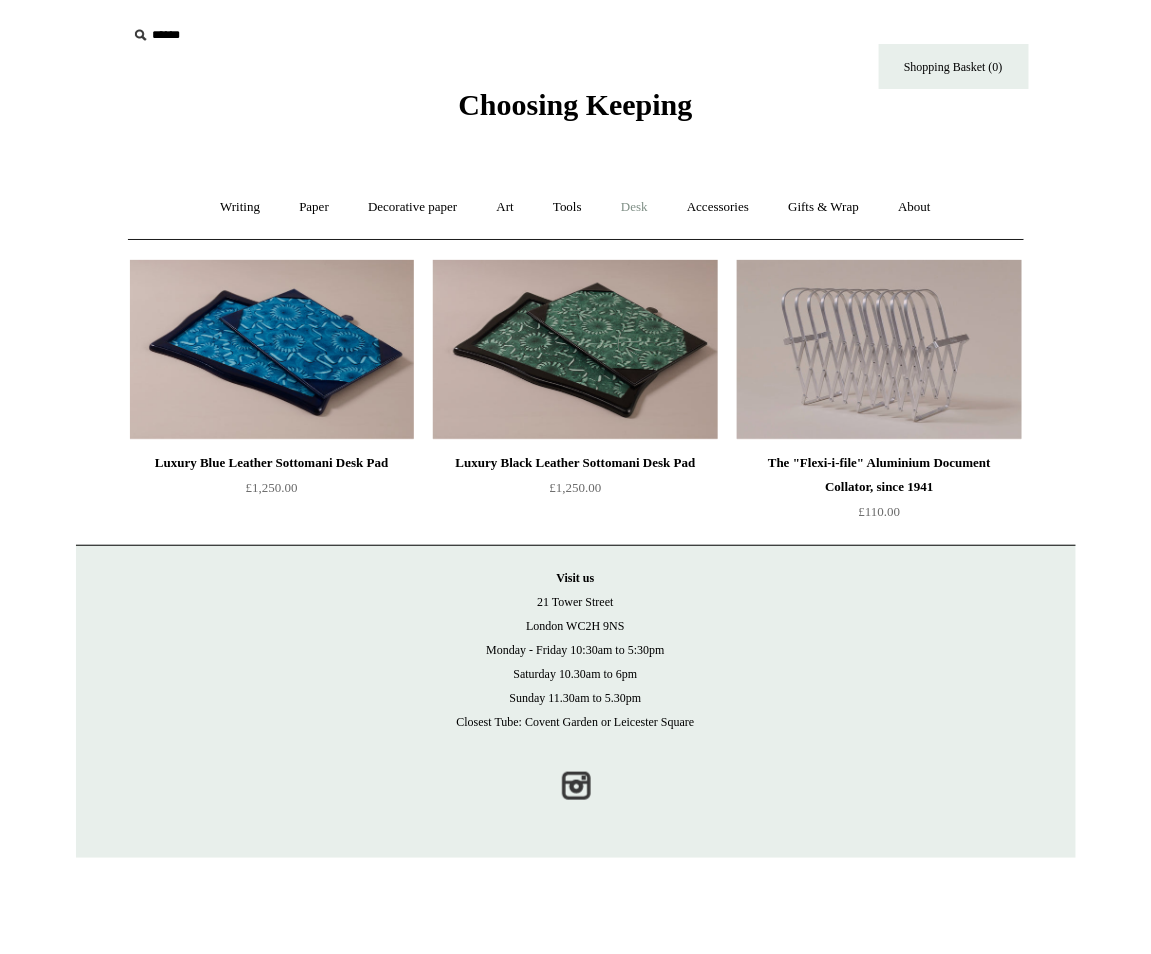 click on "Desk +" at bounding box center [634, 207] 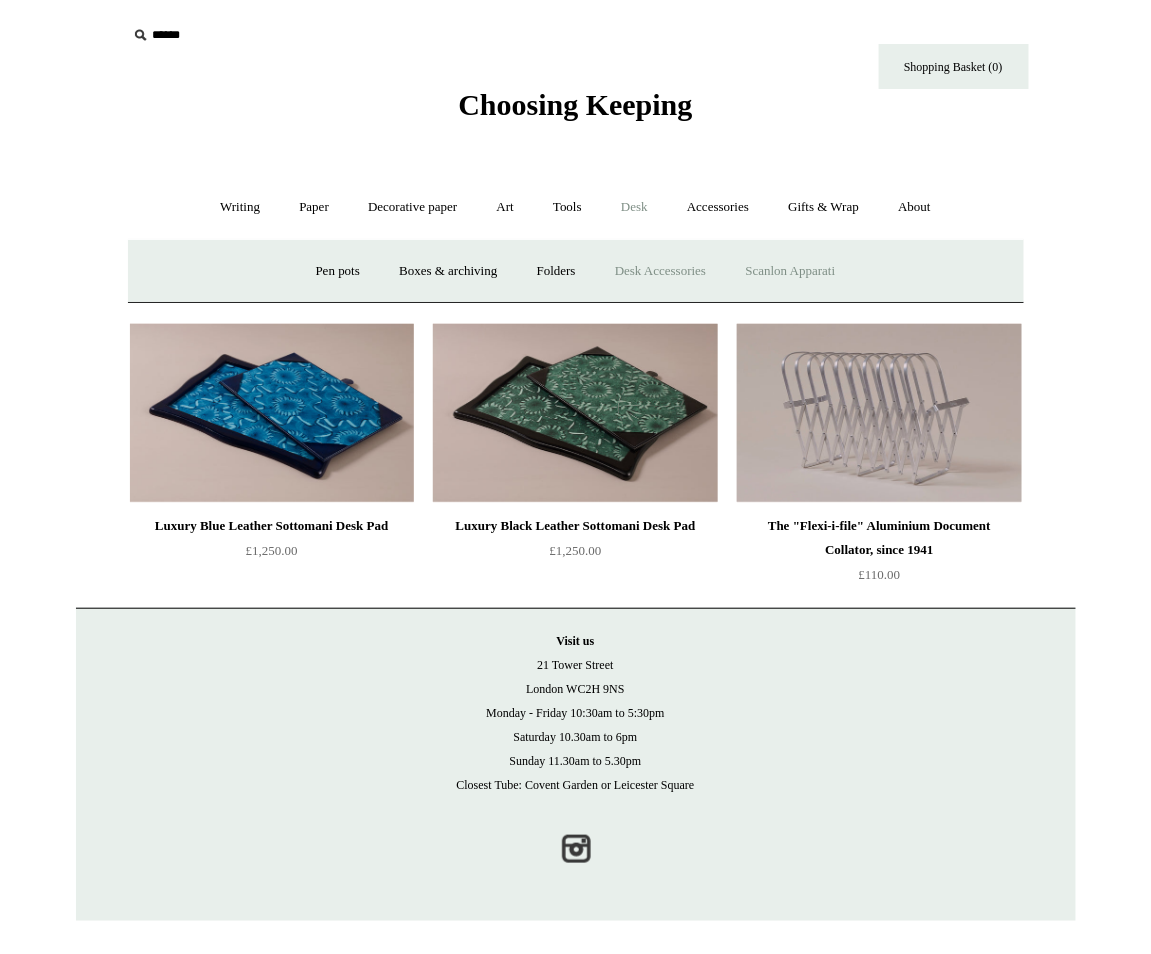 click on "Scanlon Apparati" at bounding box center [791, 271] 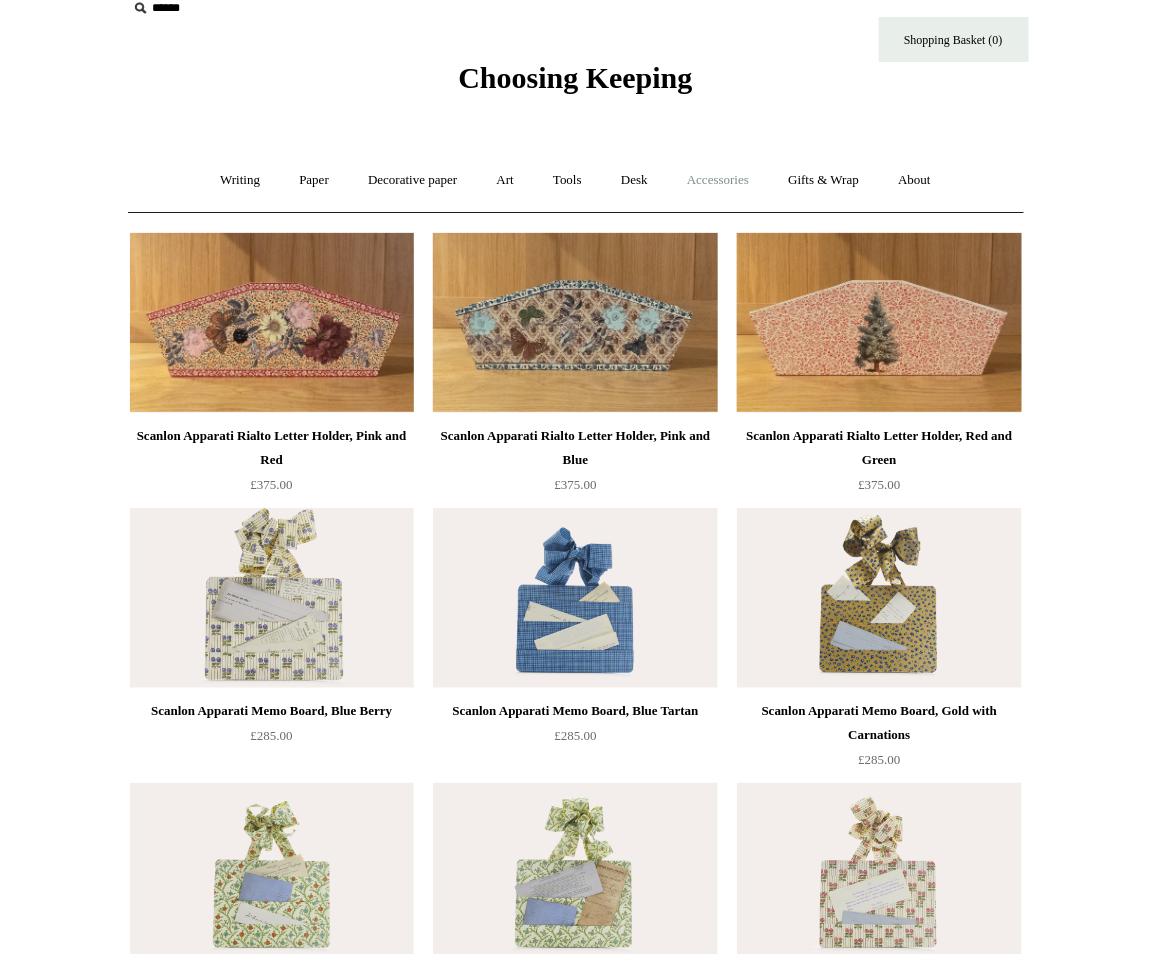 scroll, scrollTop: 0, scrollLeft: 0, axis: both 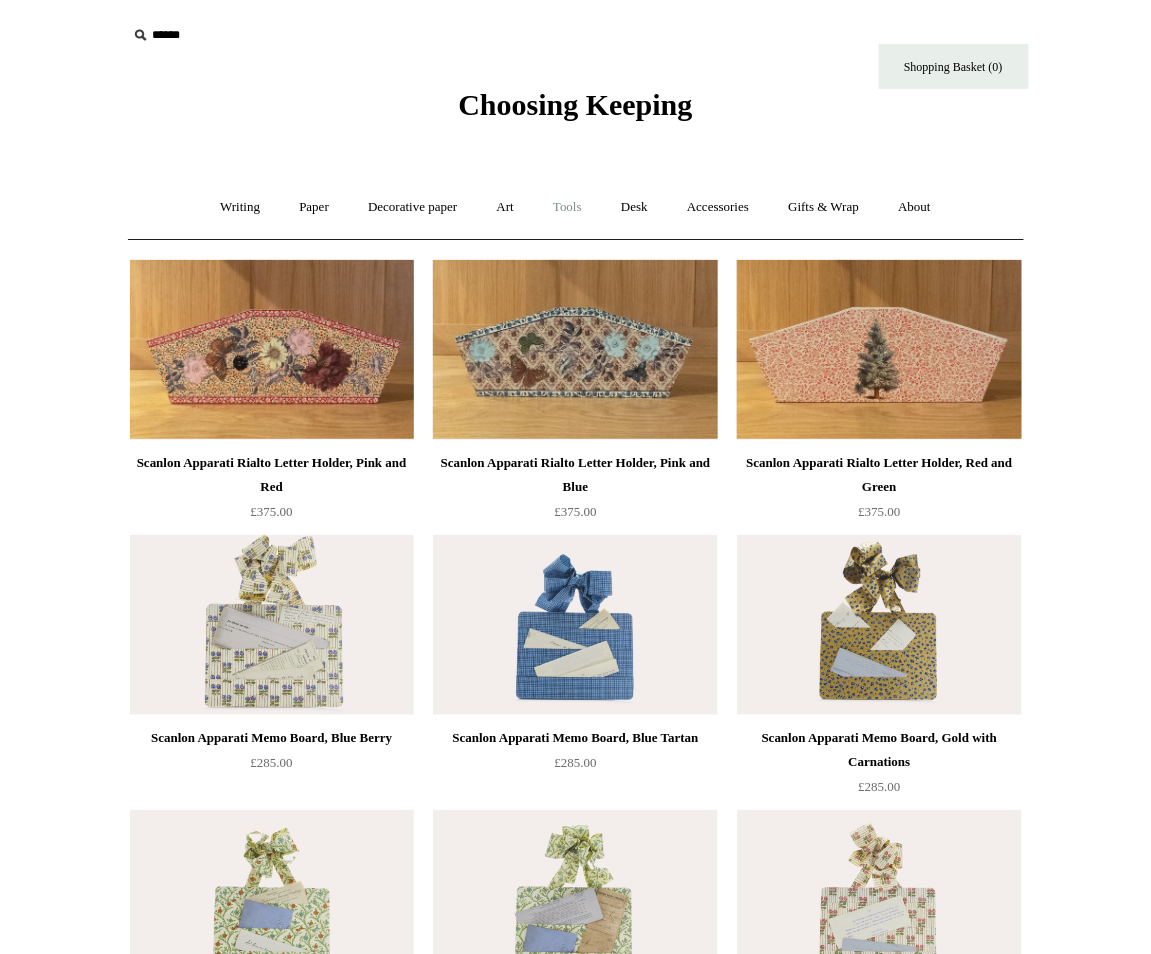 click on "Tools +" at bounding box center [567, 207] 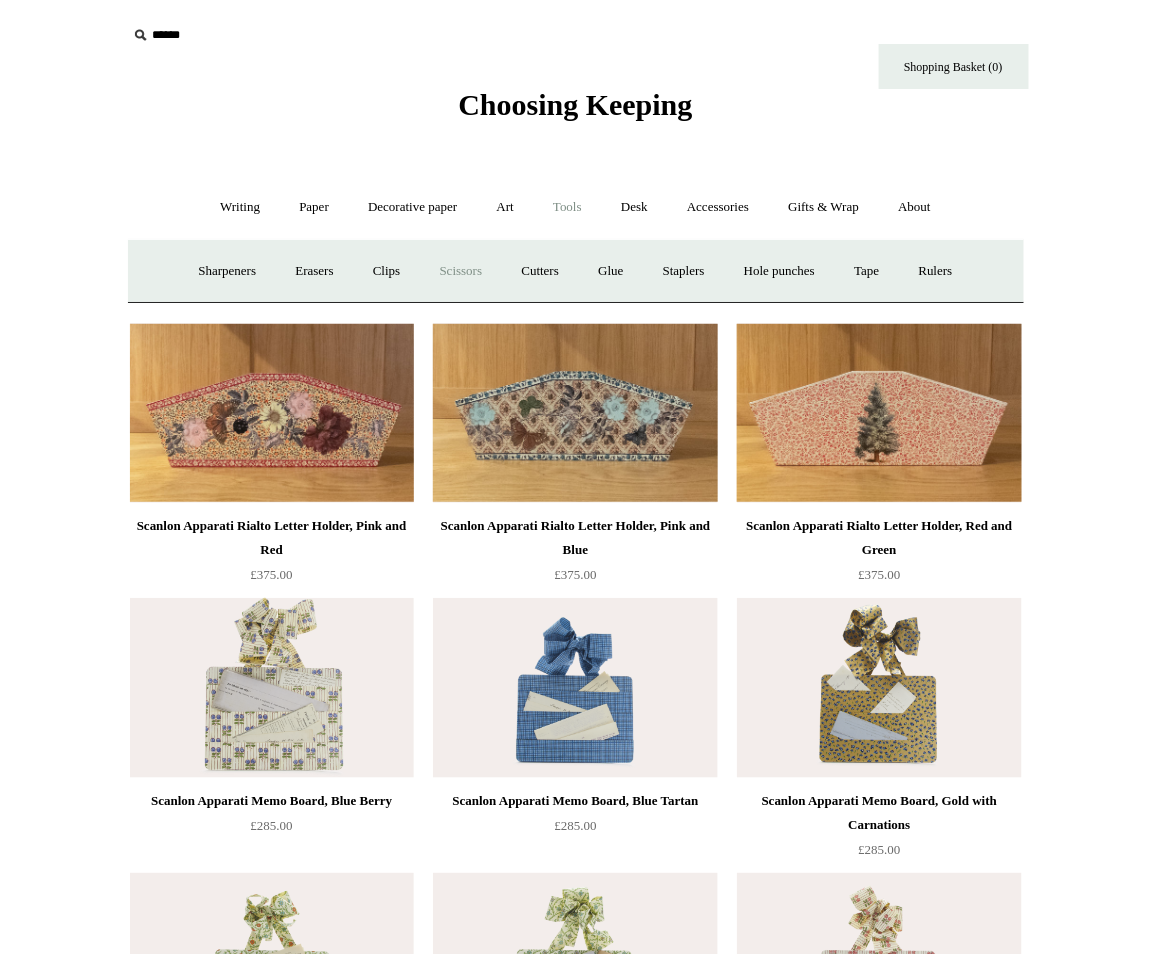 click on "Scissors" at bounding box center [461, 271] 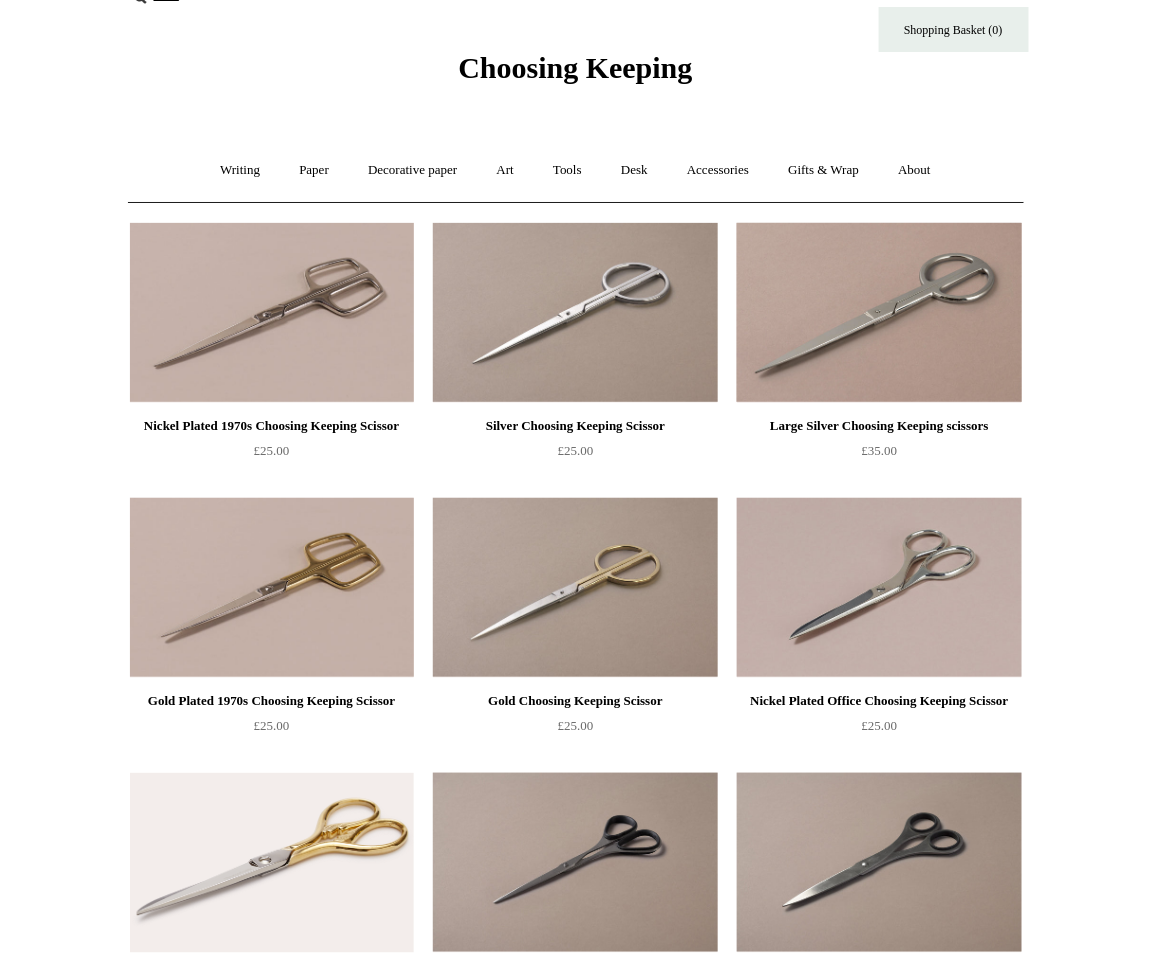 scroll, scrollTop: 0, scrollLeft: 0, axis: both 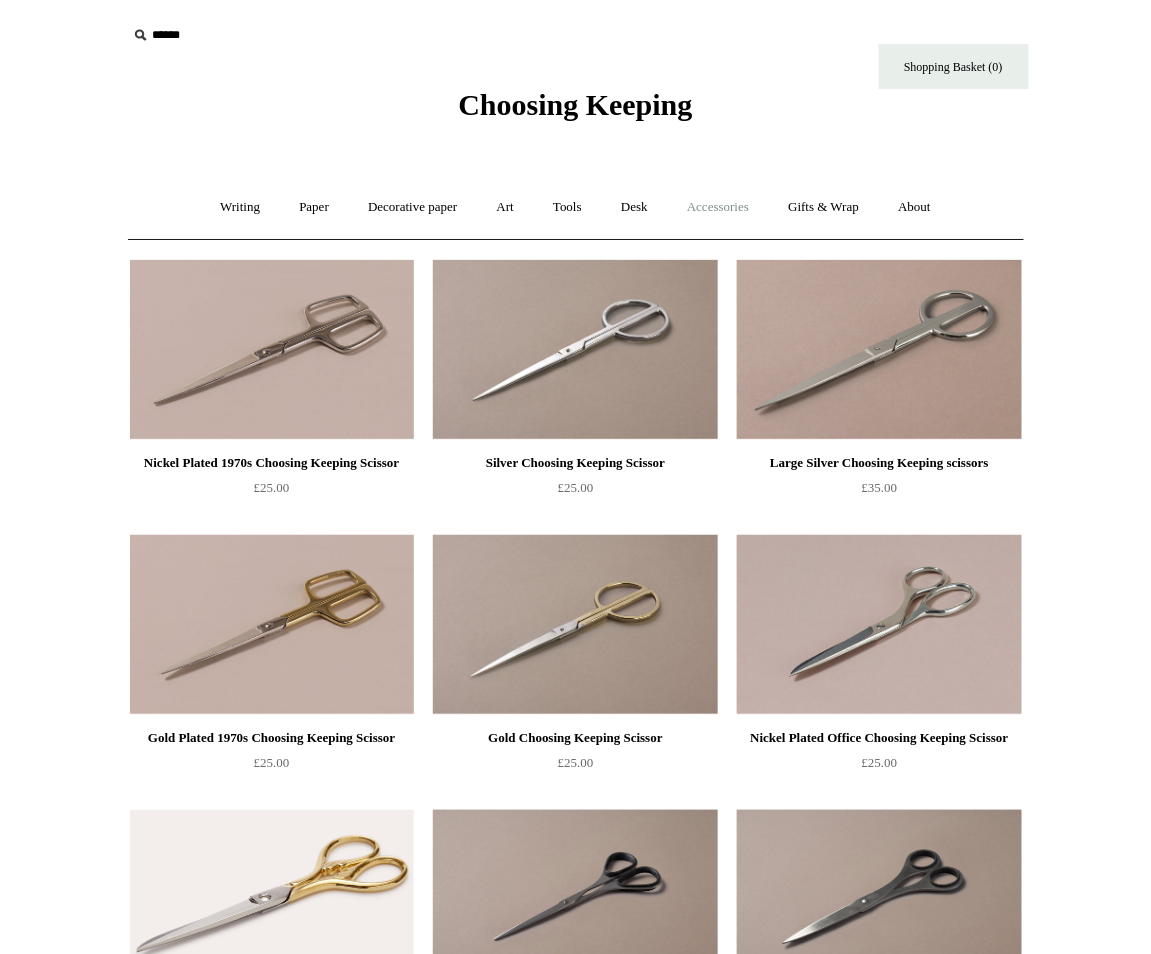 click on "Accessories +" at bounding box center (718, 207) 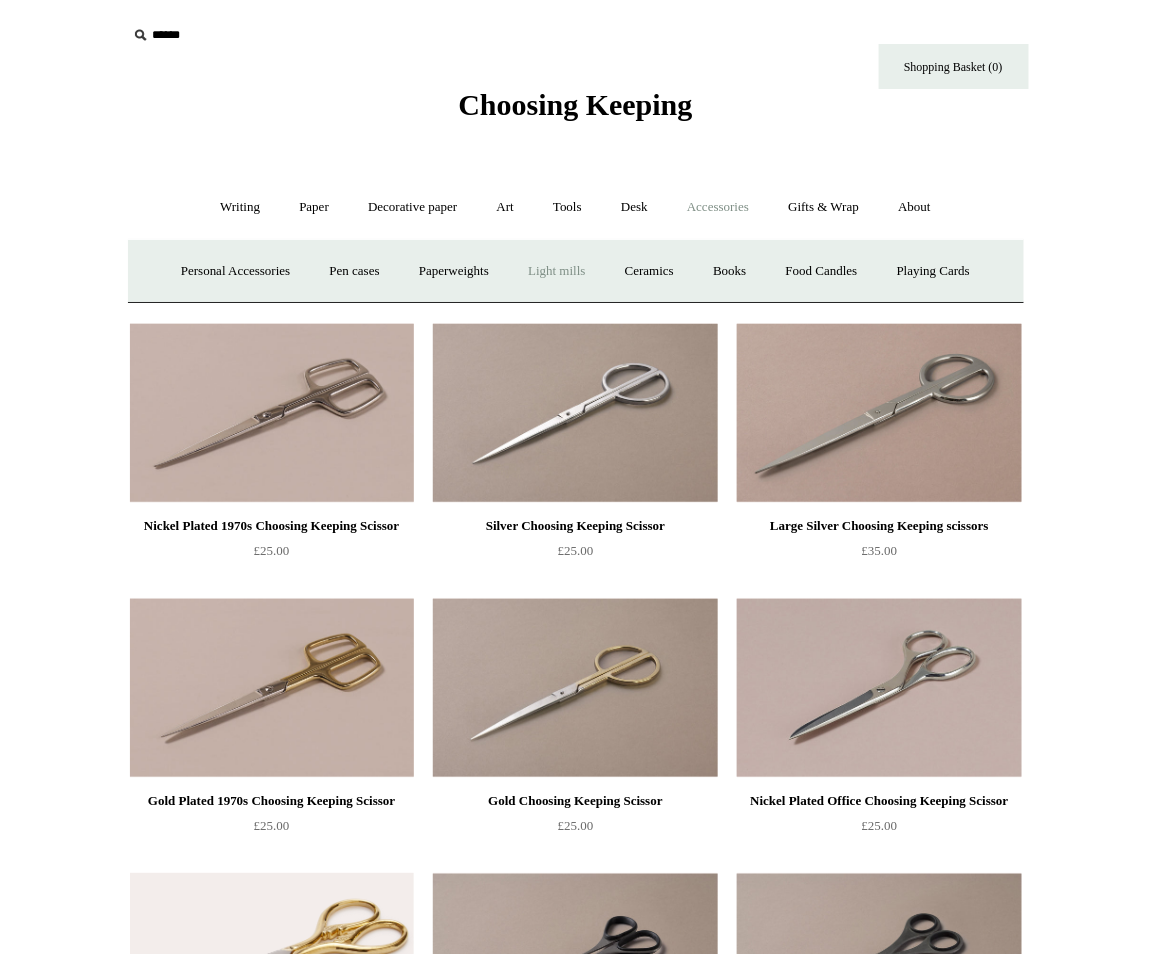 click on "Light mills" at bounding box center (556, 271) 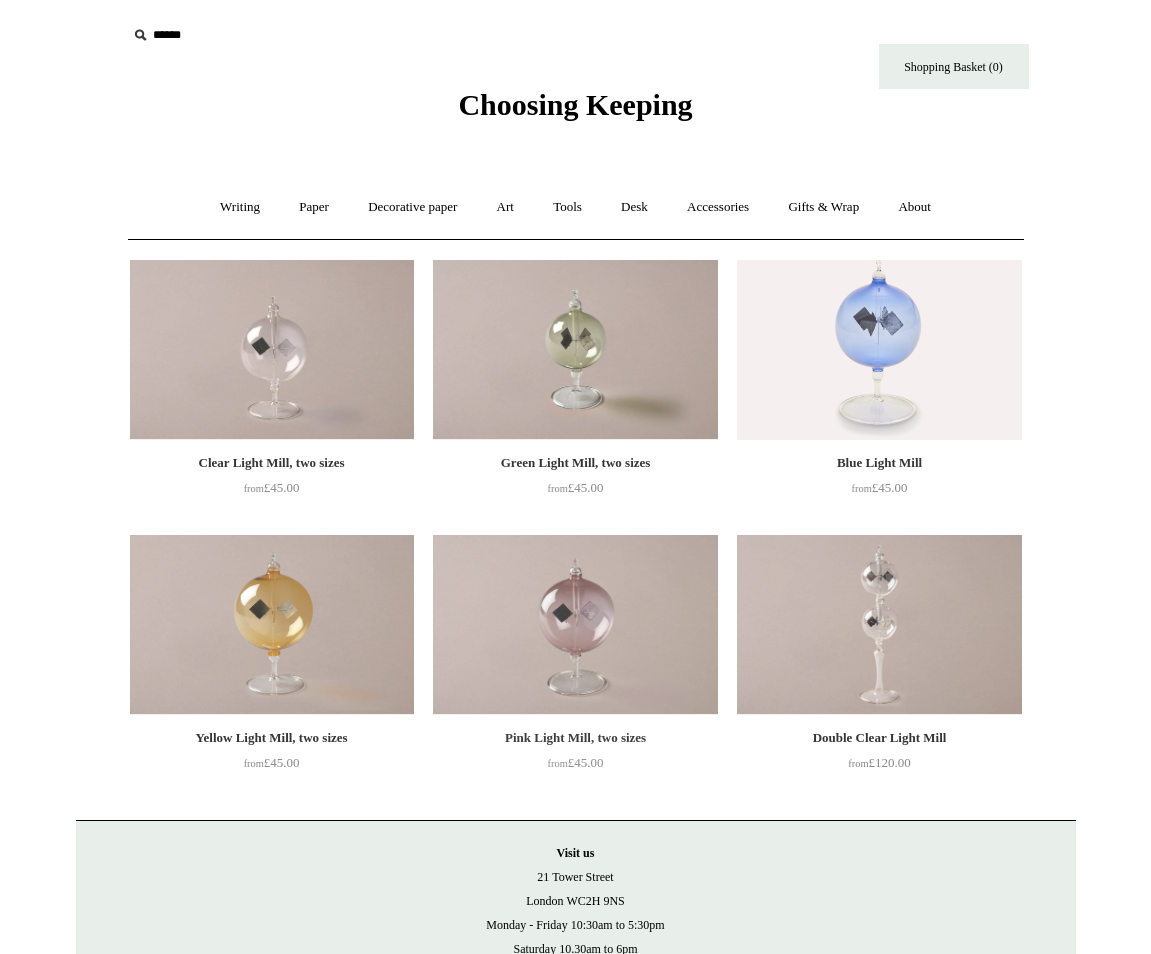 scroll, scrollTop: 0, scrollLeft: 0, axis: both 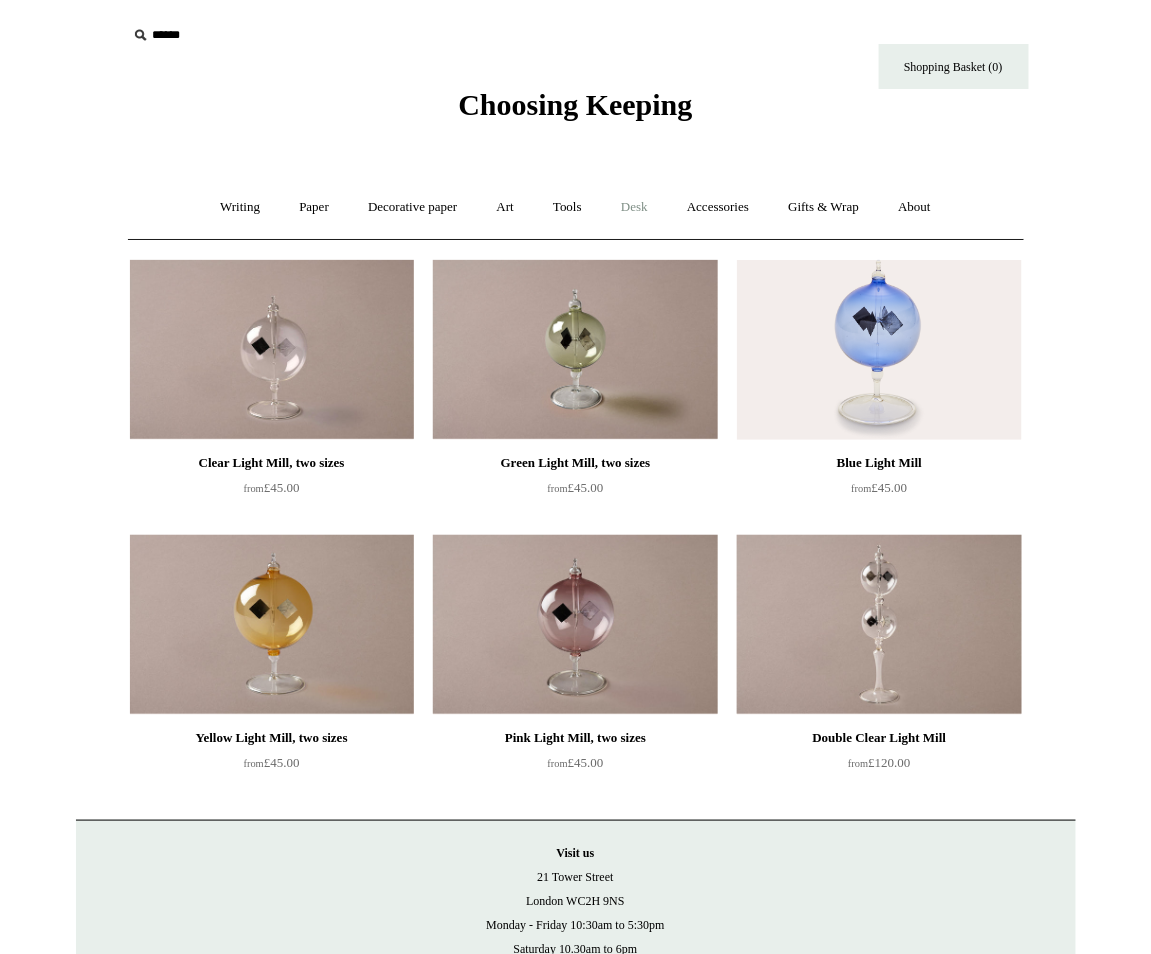 click on "Desk +" at bounding box center (634, 207) 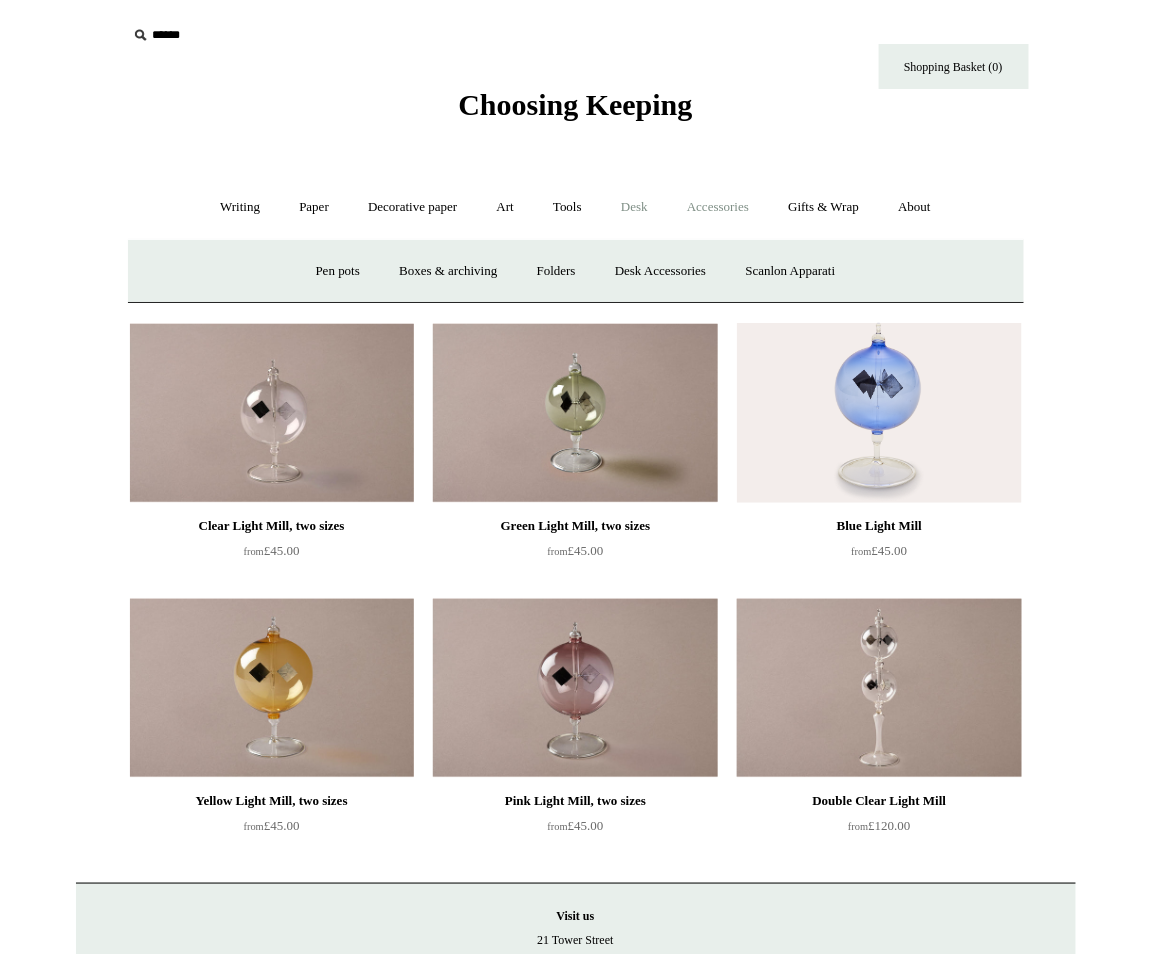 click on "Accessories +" at bounding box center (718, 207) 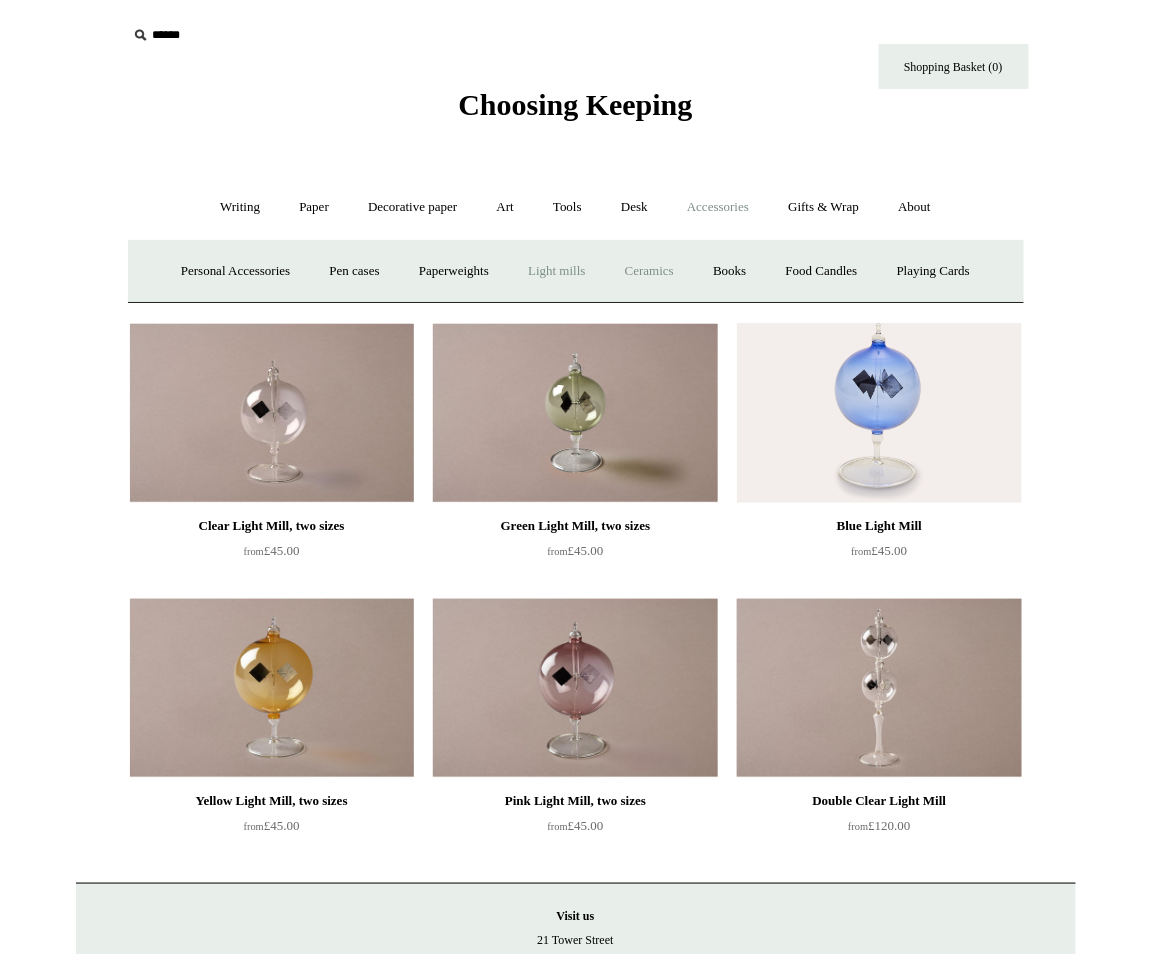 click on "Ceramics  +" at bounding box center (649, 271) 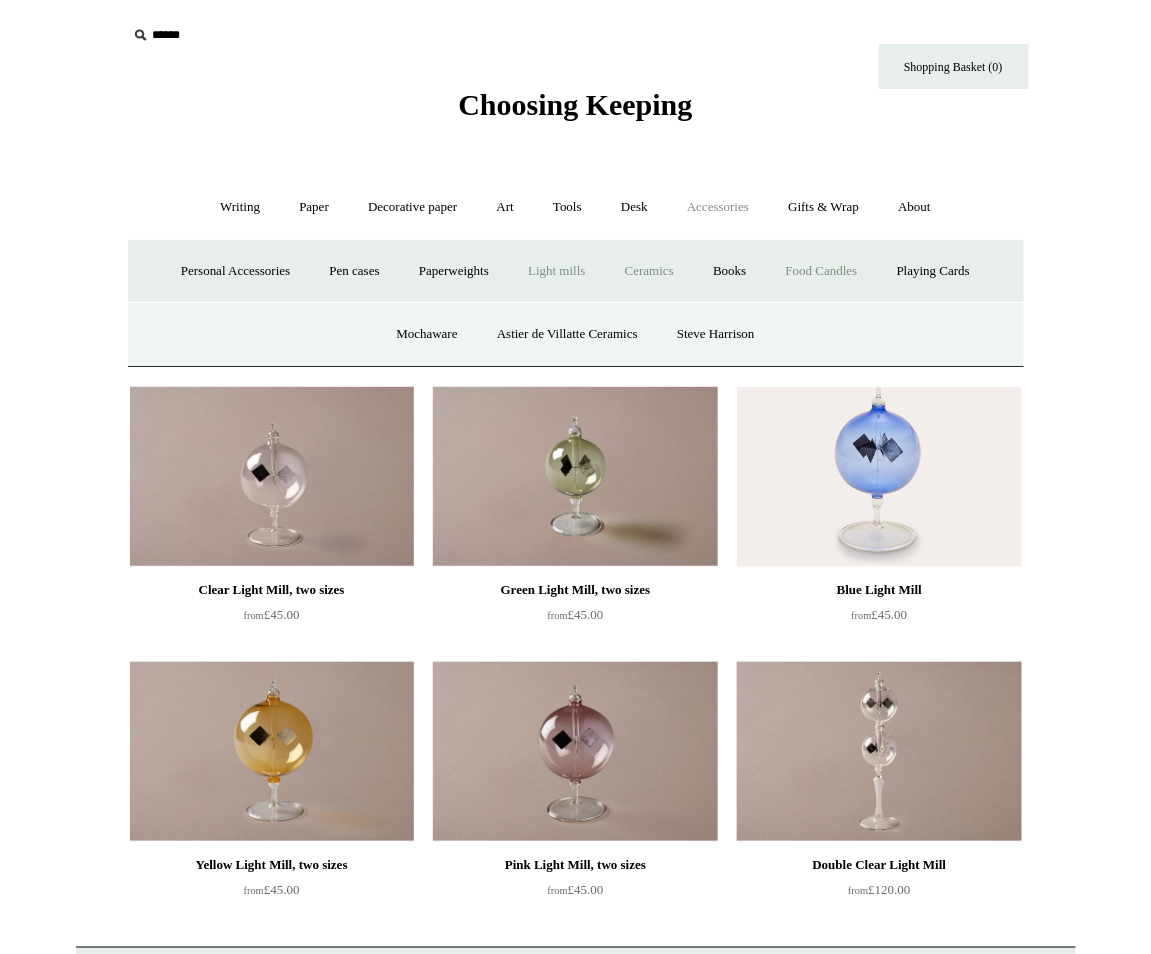 click on "Food Candles" at bounding box center [822, 271] 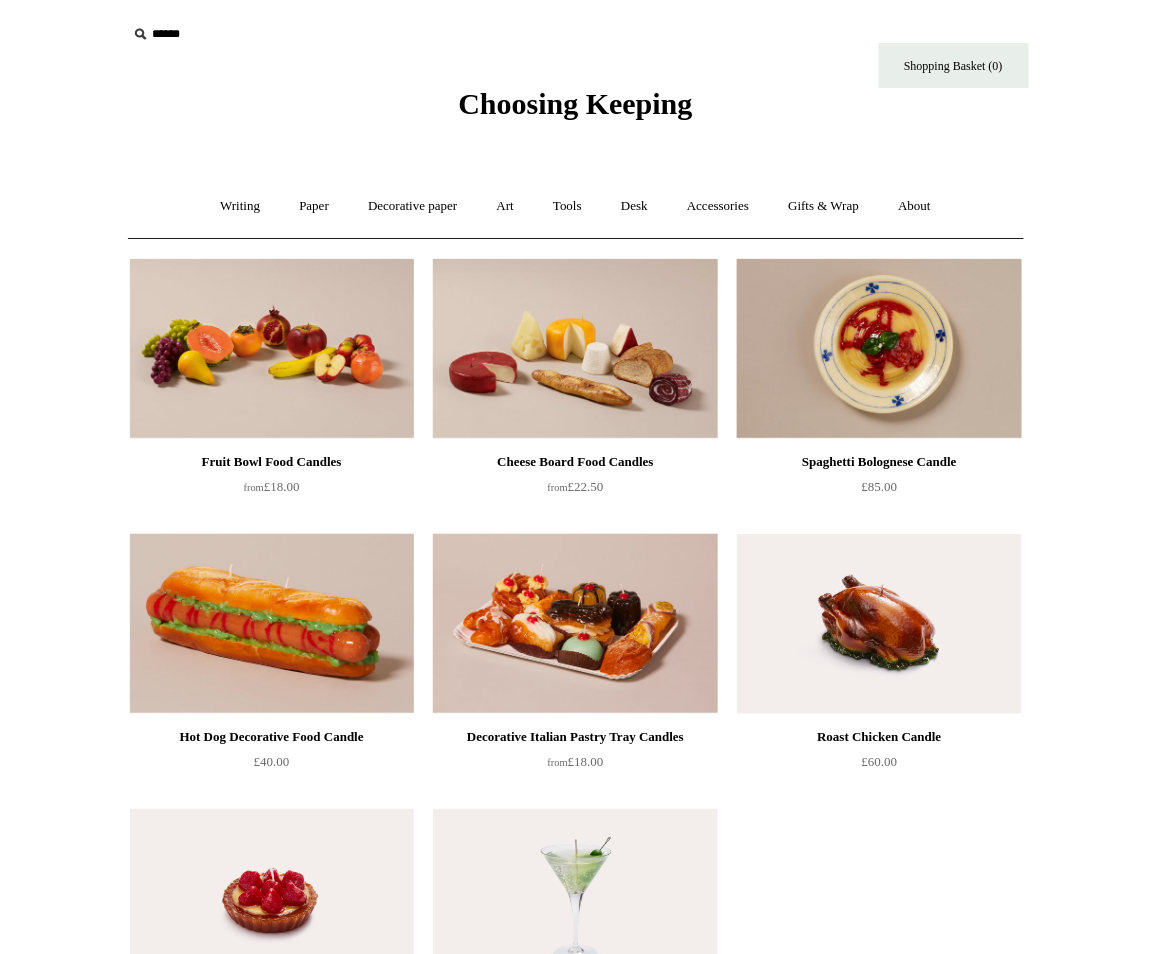scroll, scrollTop: 0, scrollLeft: 0, axis: both 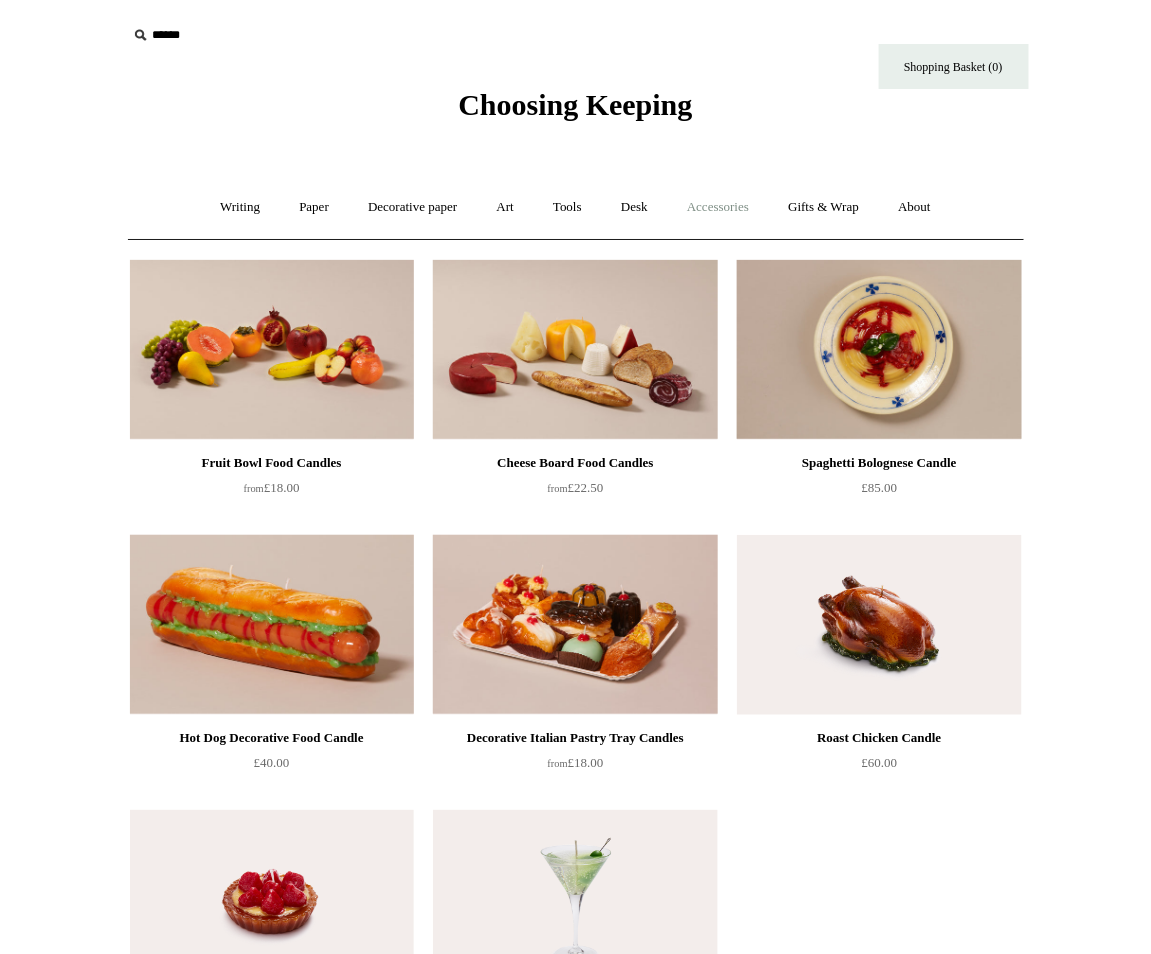 click on "Accessories +" at bounding box center (718, 207) 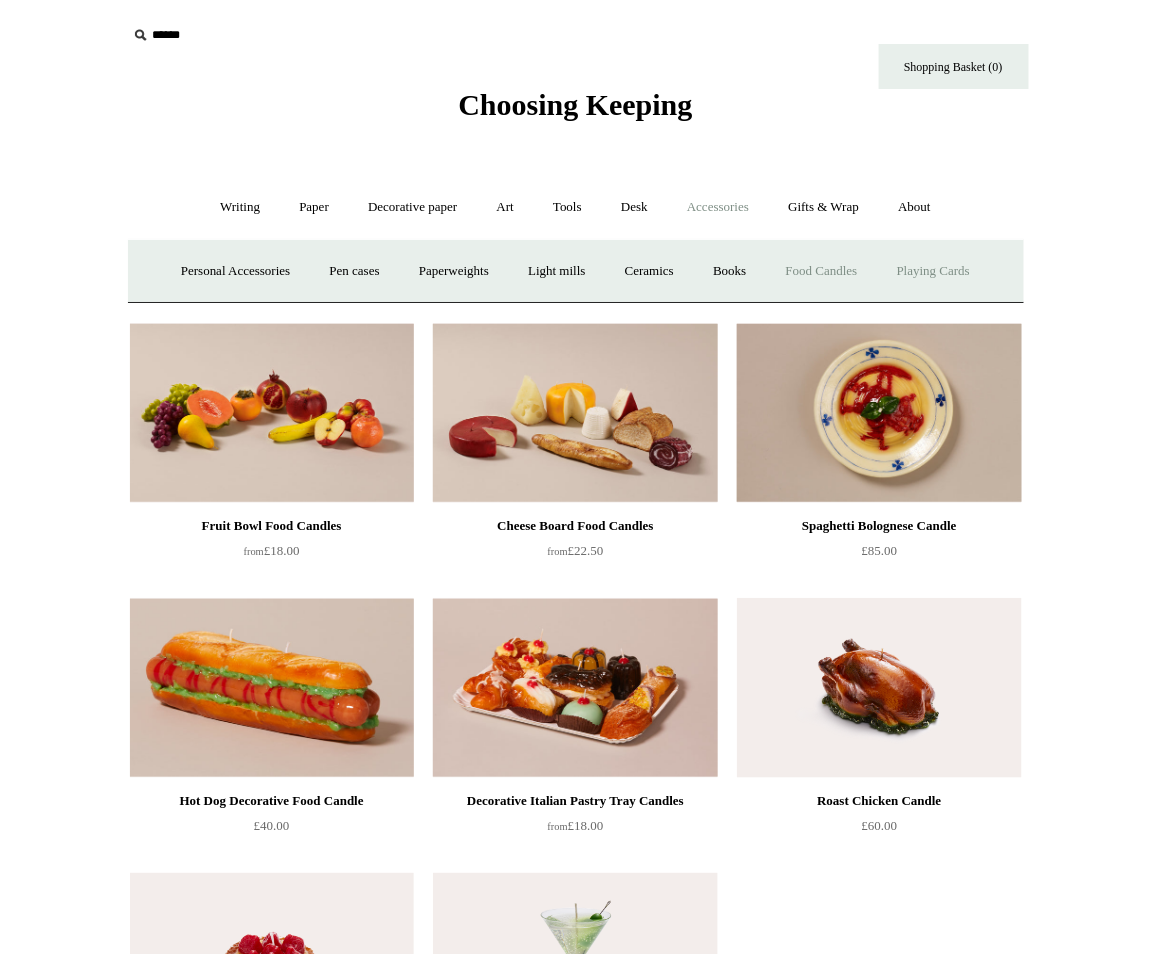click on "Playing Cards" at bounding box center (933, 271) 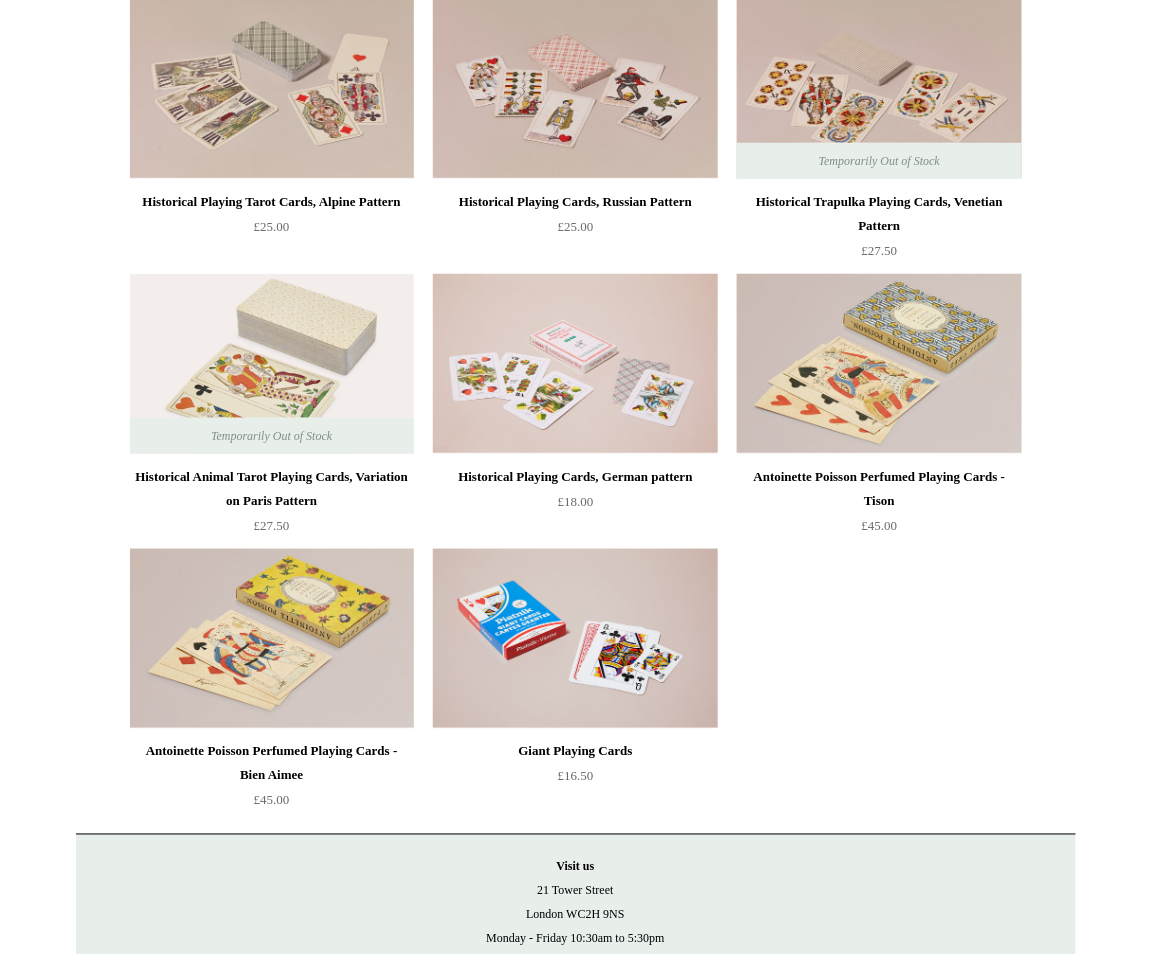 scroll, scrollTop: 0, scrollLeft: 0, axis: both 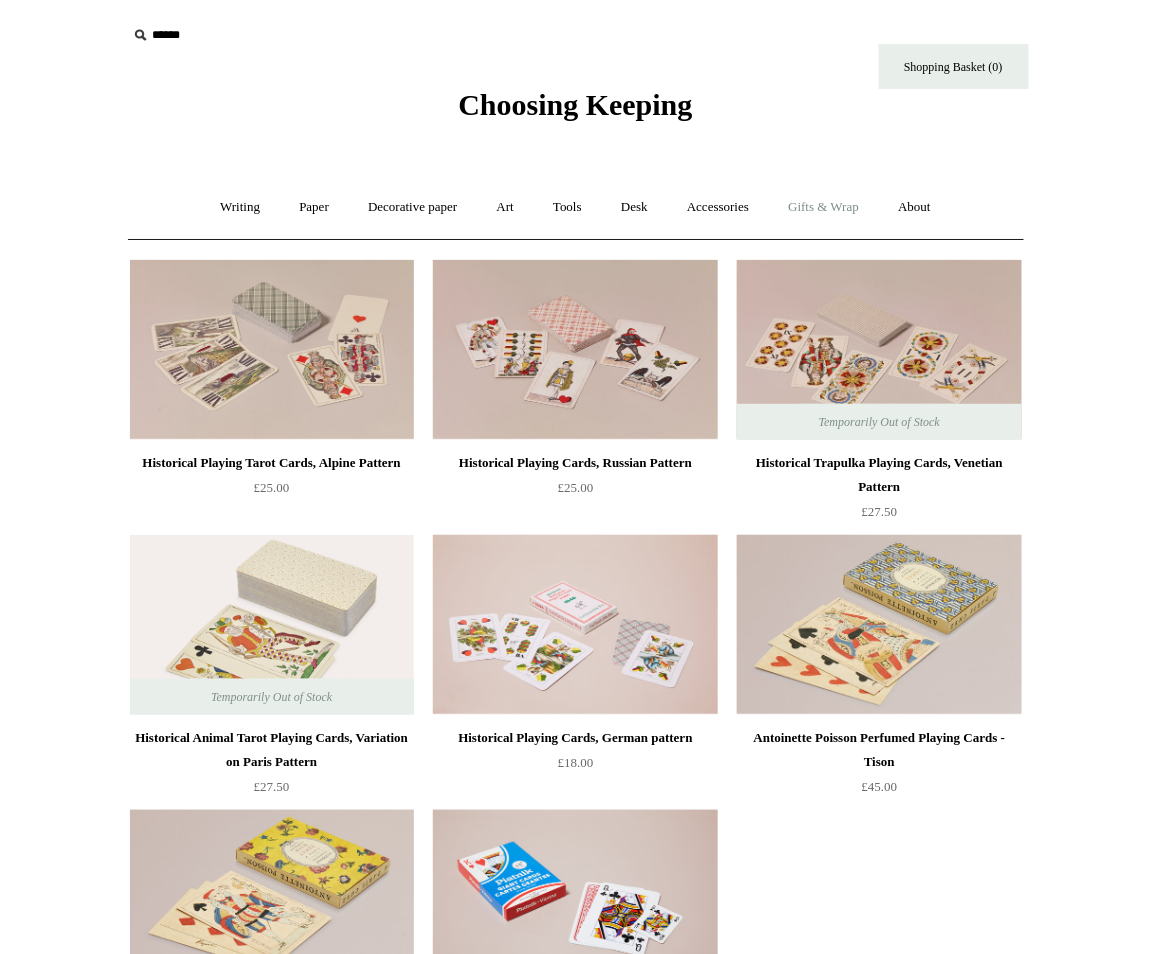 click on "Gifts & Wrap +" at bounding box center [823, 207] 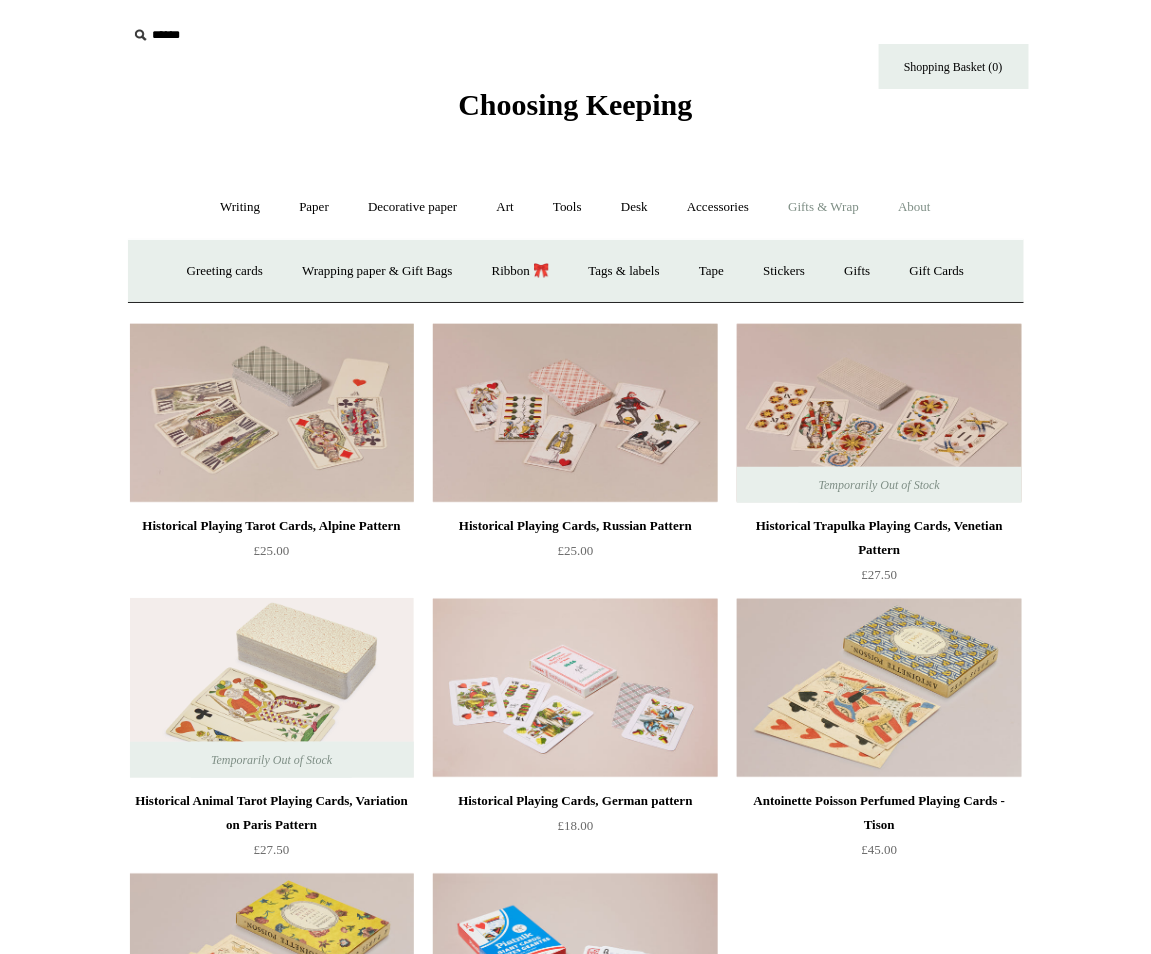 click on "About +" at bounding box center [914, 207] 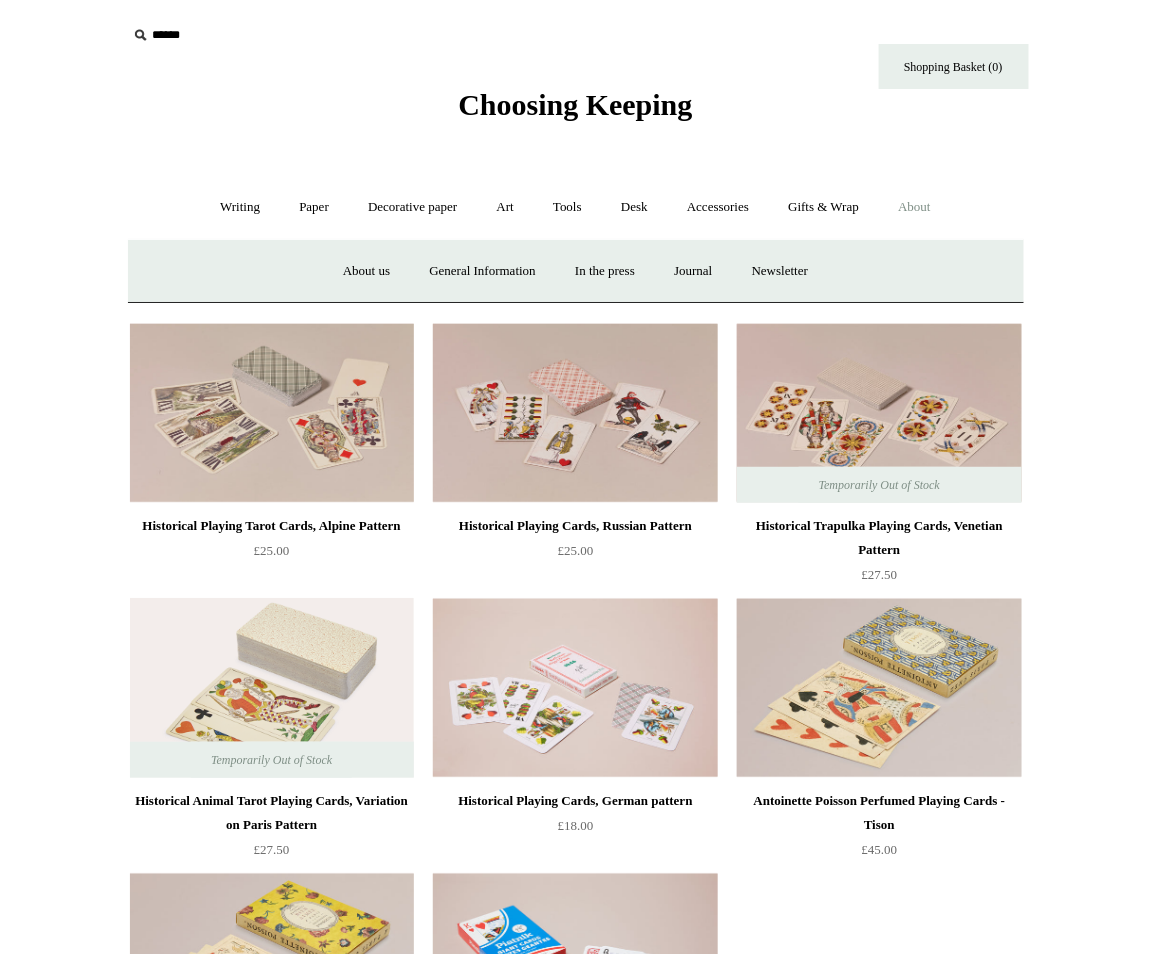 click on "Writing +
Pens by brand +
Kaweco
Lamy
Ohnishi Seisakusho
Pelikan
Tetzbo
Pilot
Platinum
Sailor
Steve Harrison
Fountain pens +" at bounding box center [576, 207] 